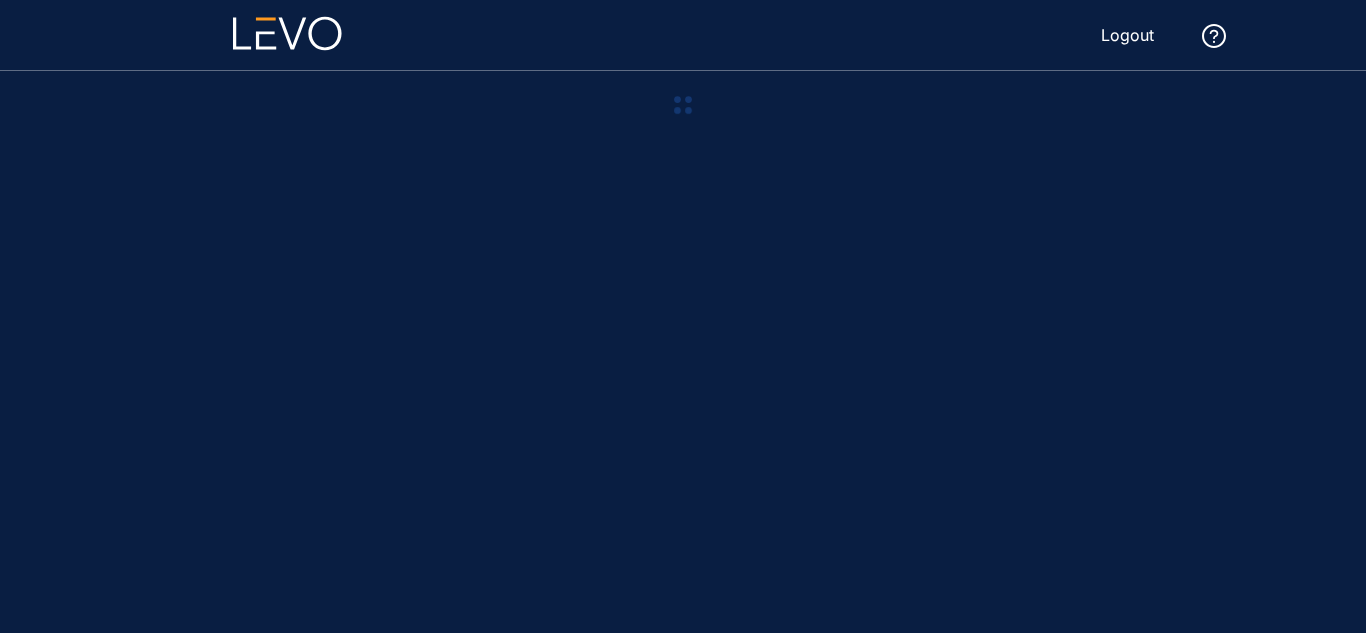 scroll, scrollTop: 0, scrollLeft: 0, axis: both 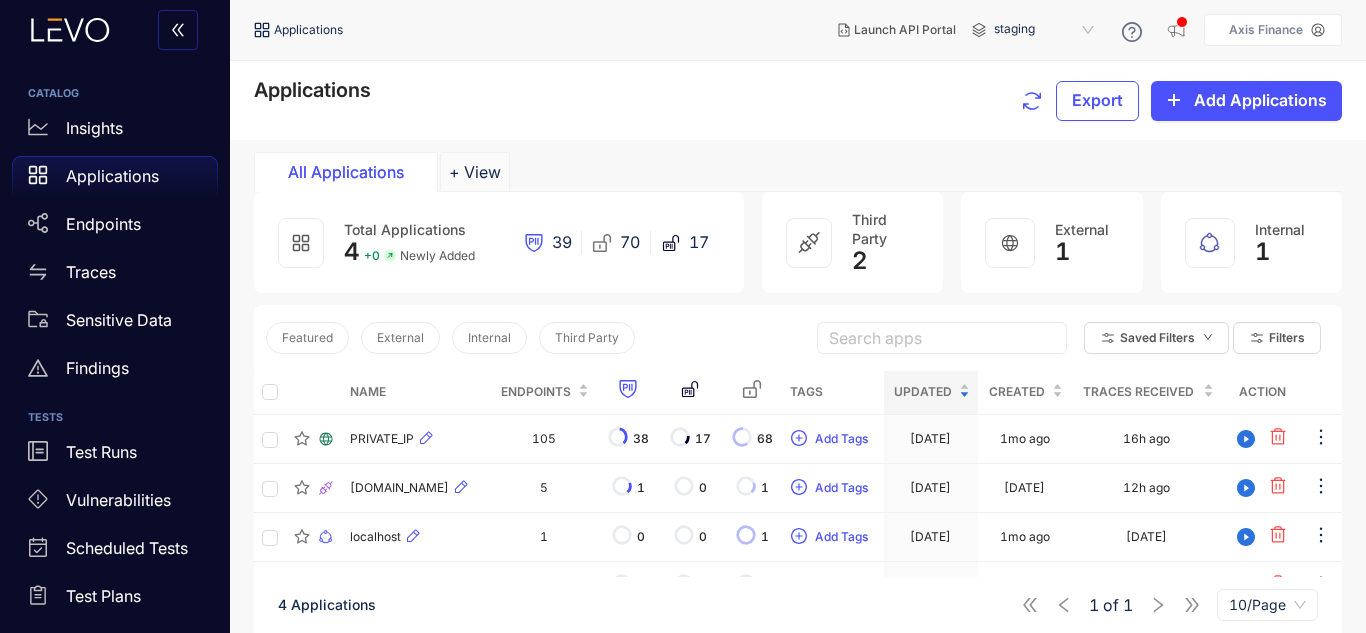 click on "Applications  Export  Add Applications" at bounding box center (798, 100) 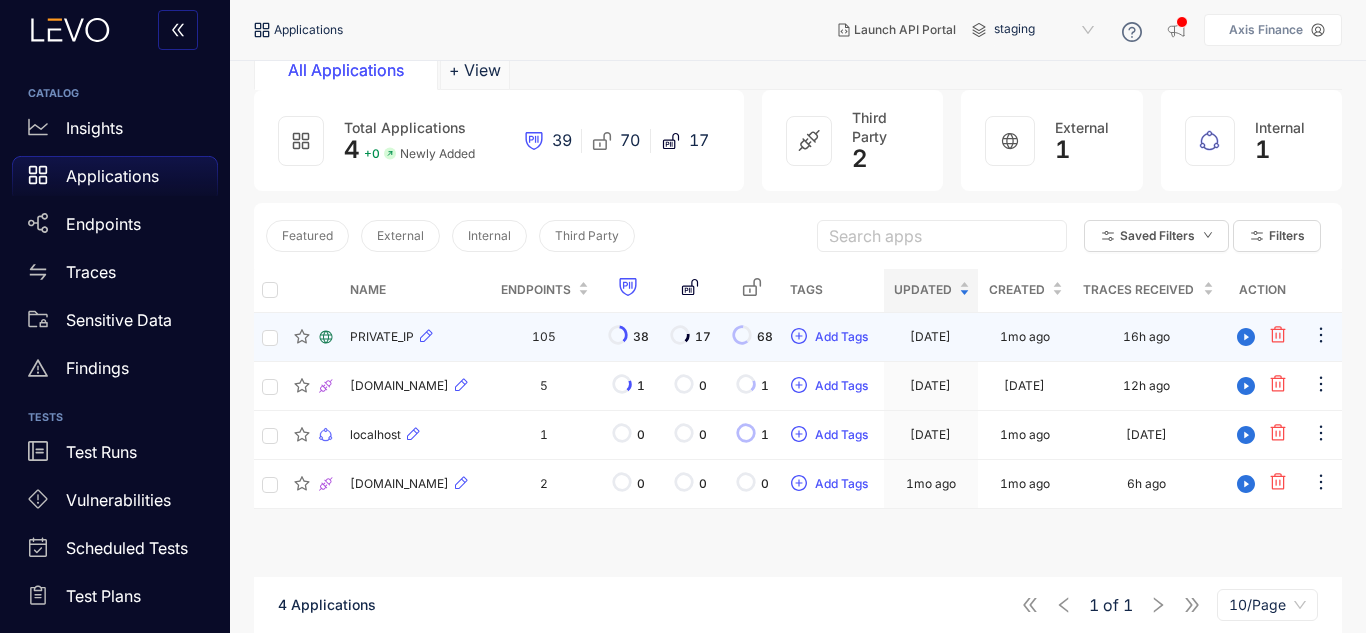 scroll, scrollTop: 103, scrollLeft: 0, axis: vertical 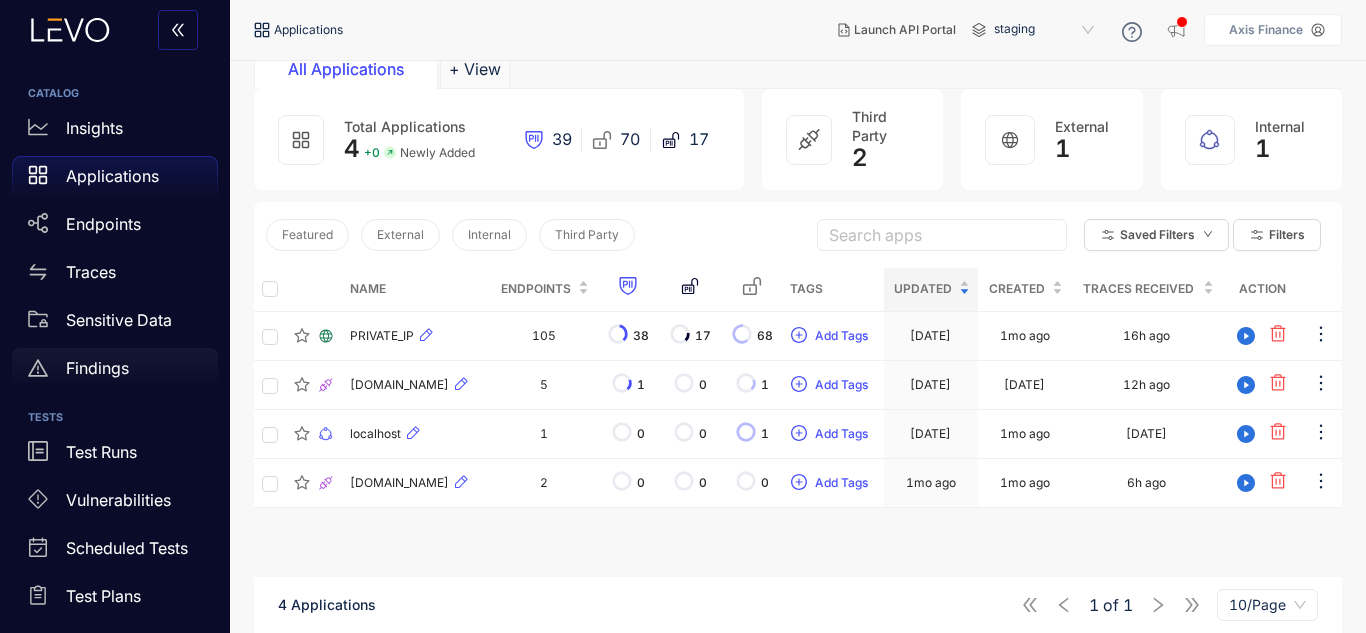 click on "Findings" at bounding box center (97, 368) 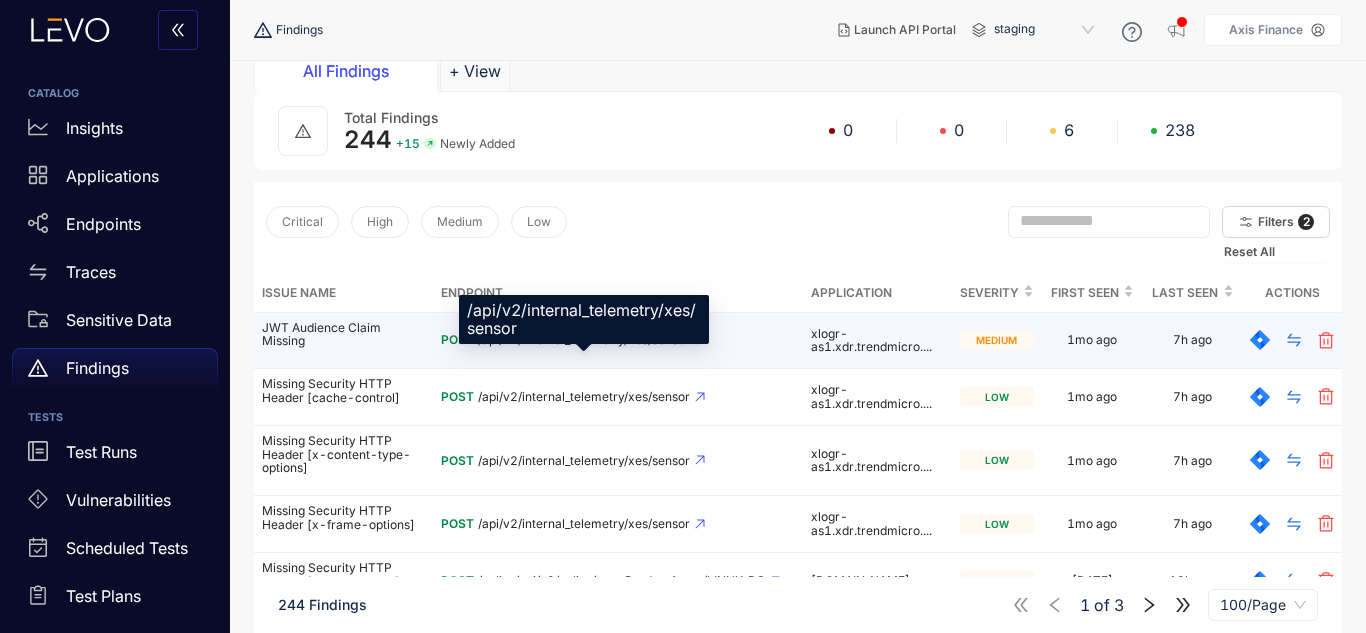 scroll, scrollTop: 75, scrollLeft: 0, axis: vertical 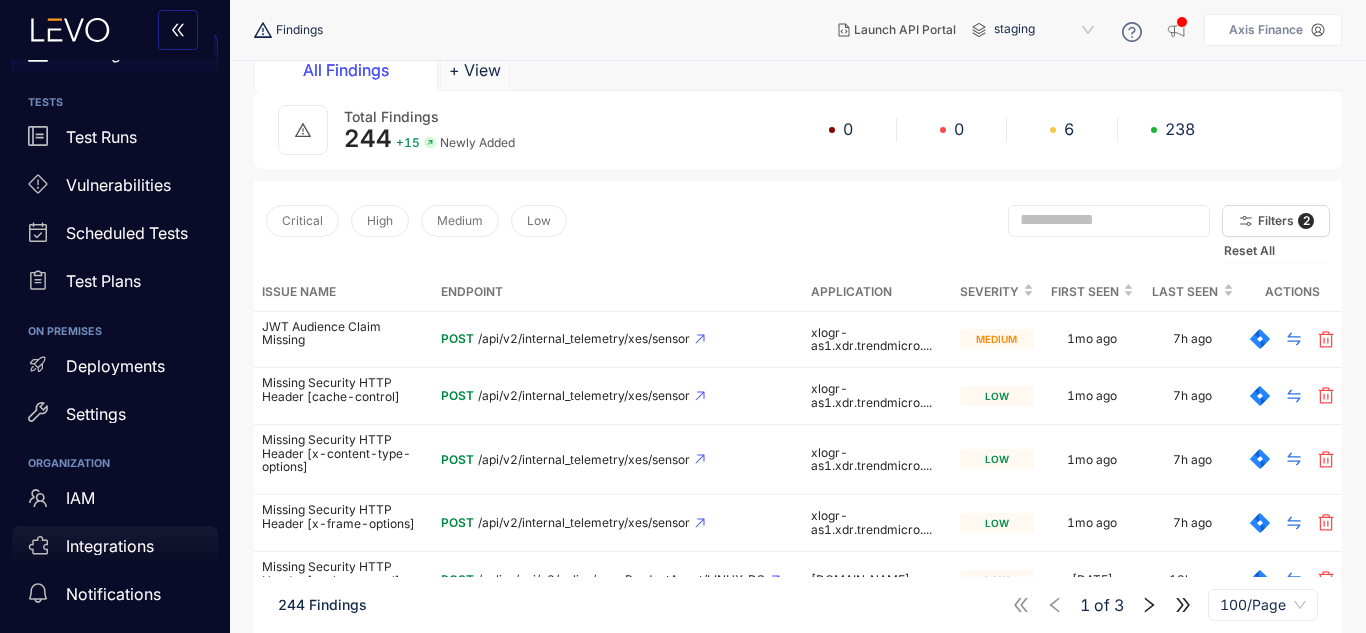 click on "Integrations" at bounding box center (110, 546) 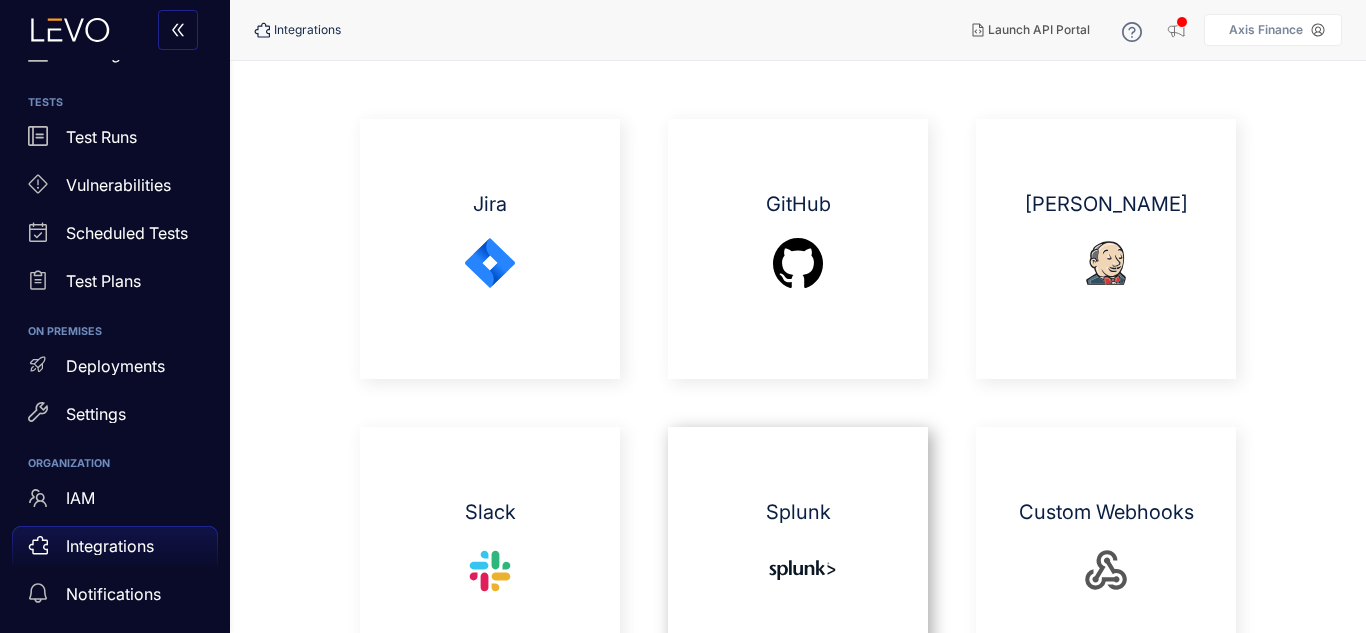 scroll, scrollTop: 54, scrollLeft: 0, axis: vertical 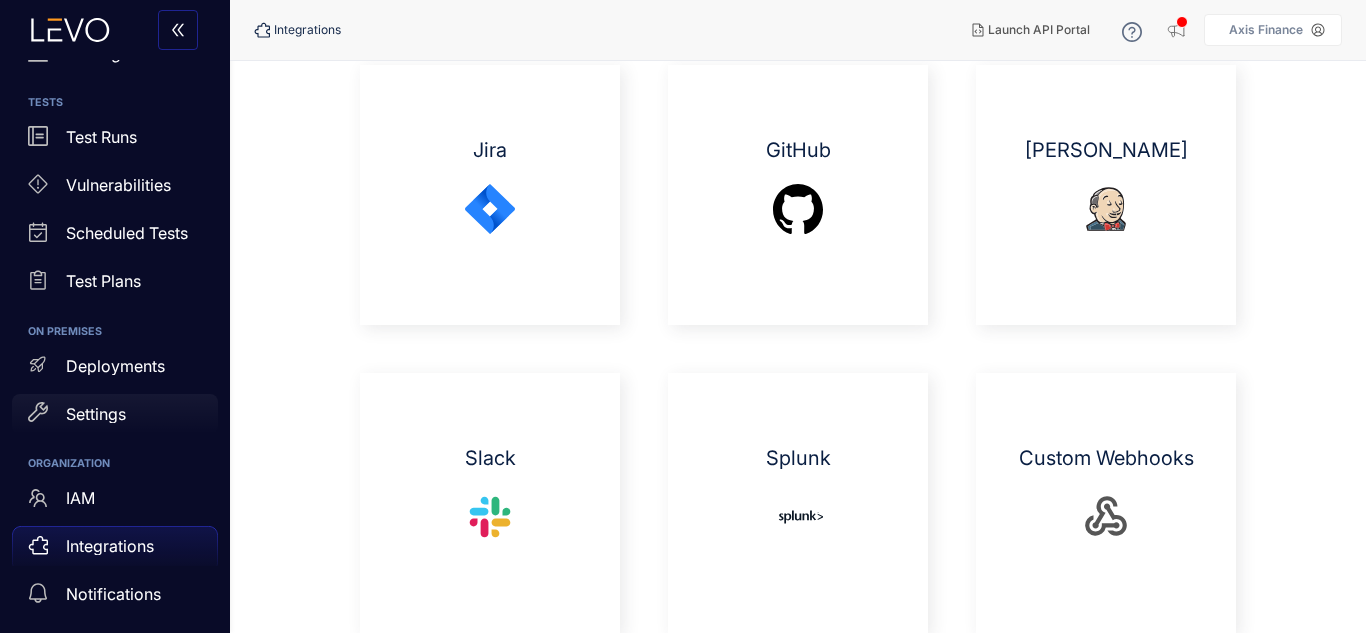 click on "Settings" at bounding box center [115, 414] 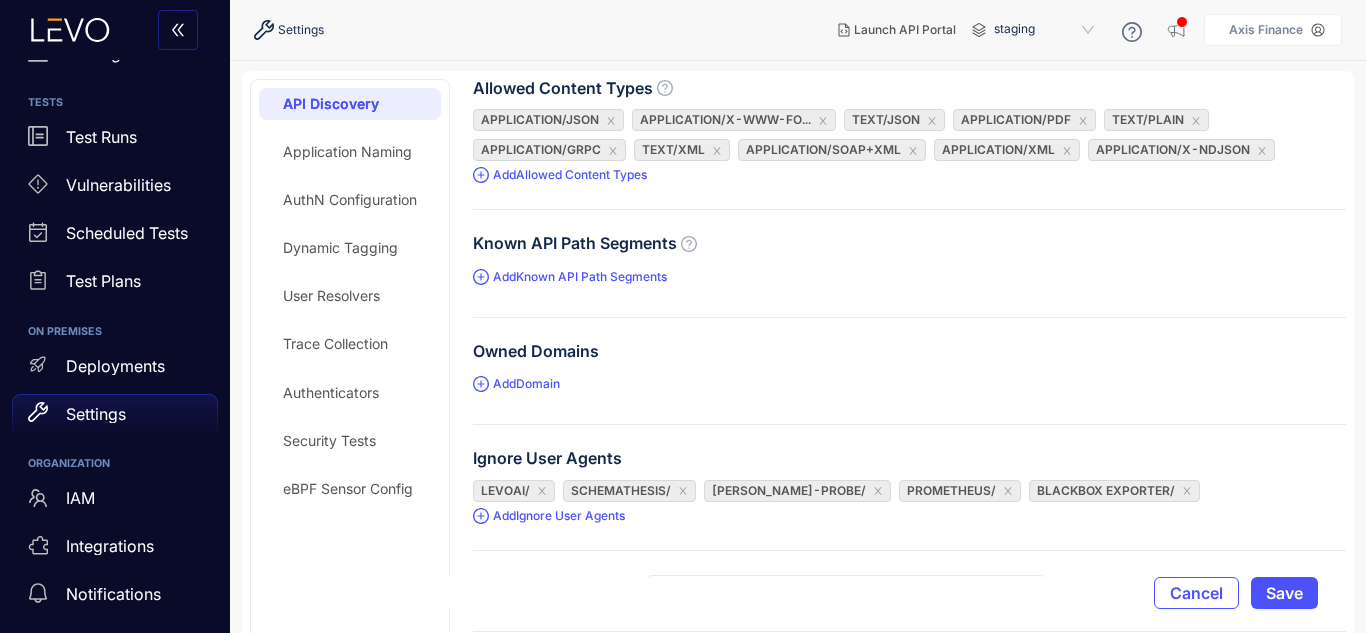 scroll, scrollTop: 81, scrollLeft: 0, axis: vertical 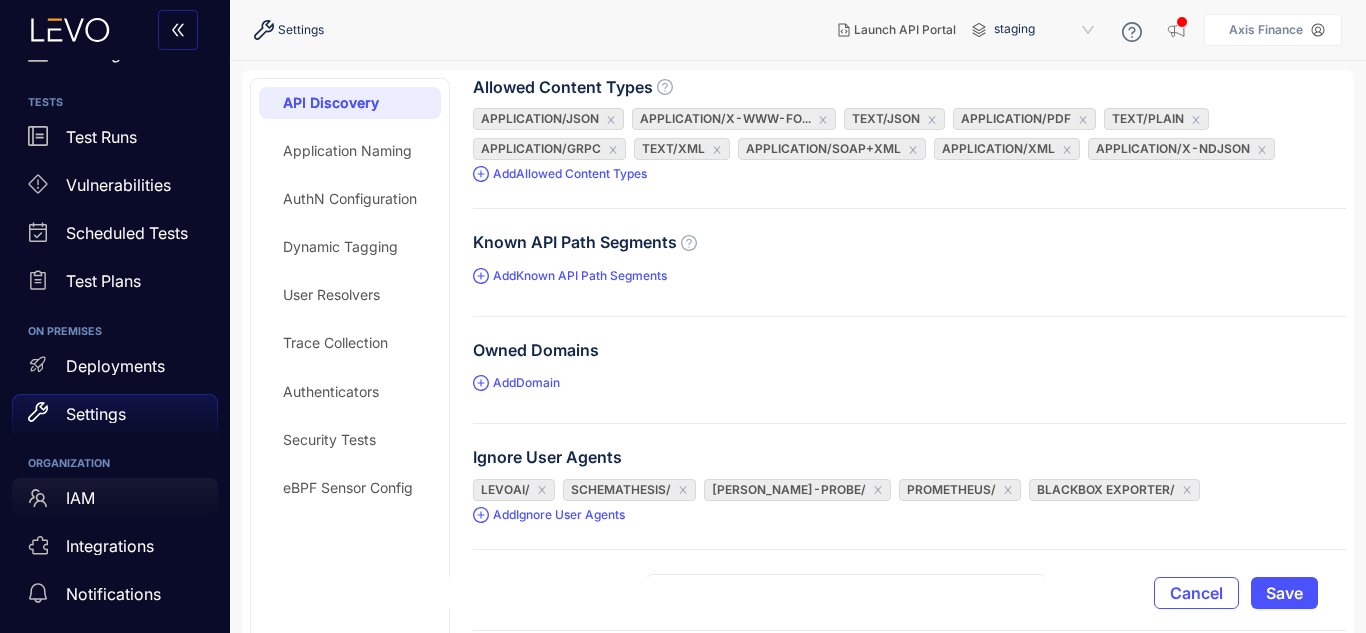 click on "IAM" at bounding box center [115, 498] 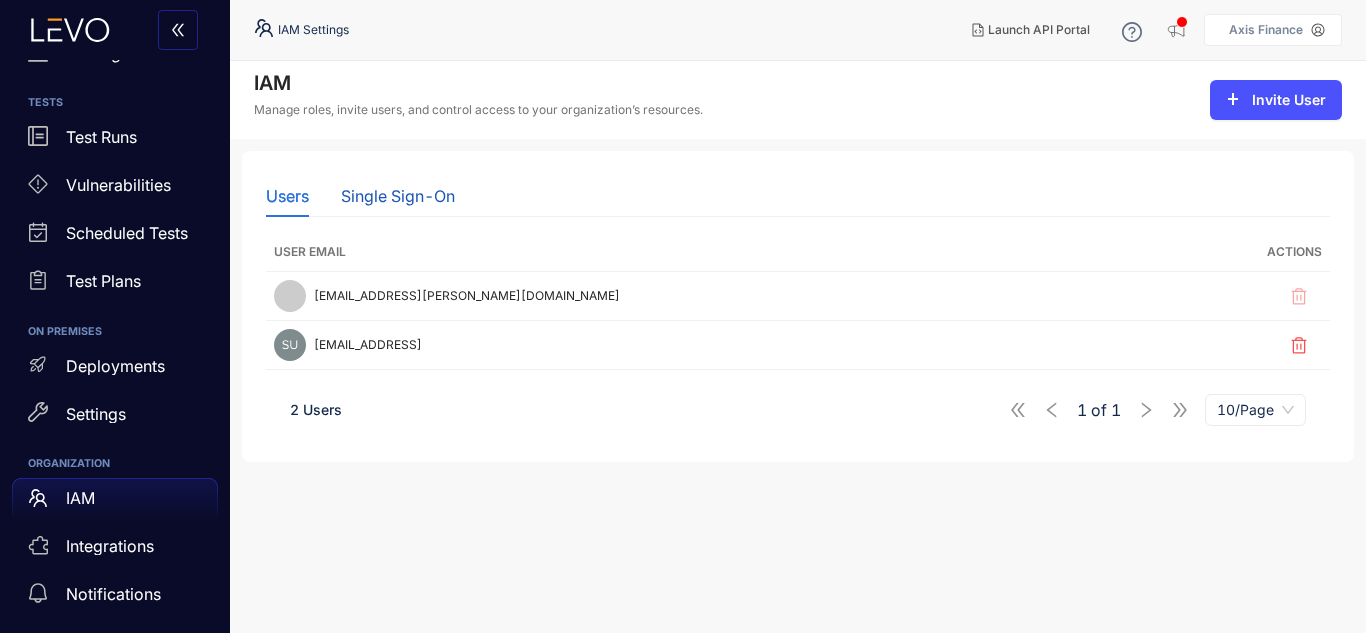 click on "Single Sign-On" at bounding box center [398, 196] 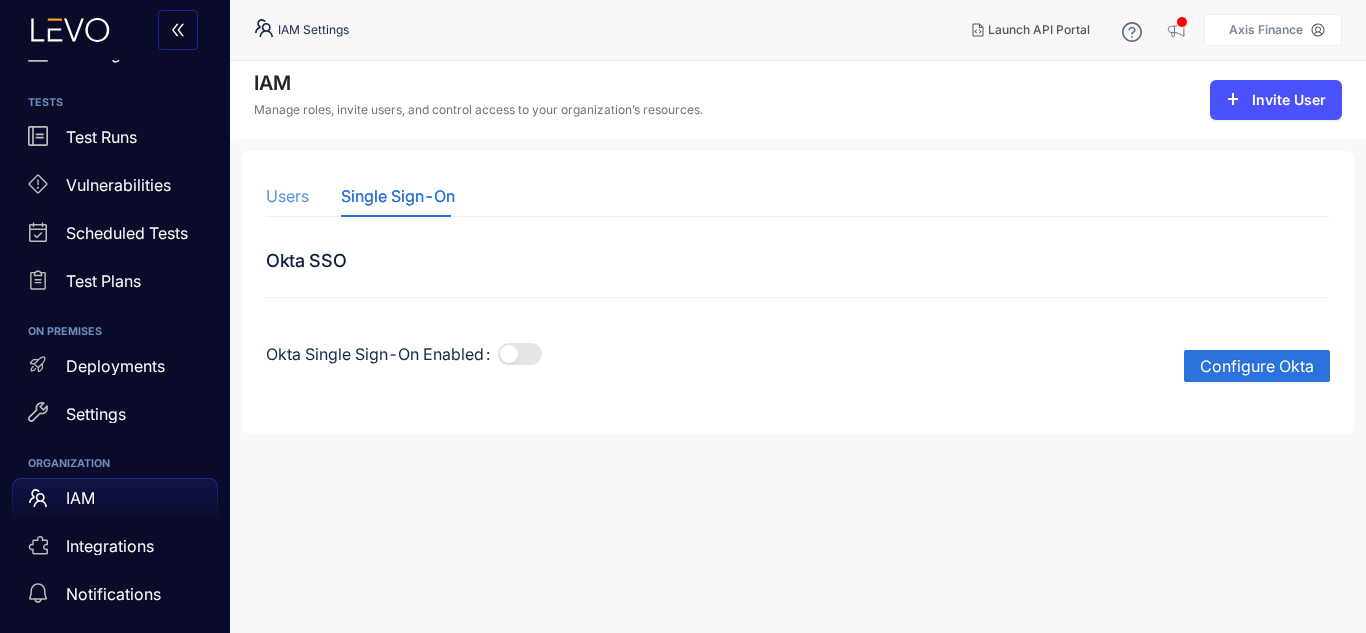 click on "Users" at bounding box center [287, 196] 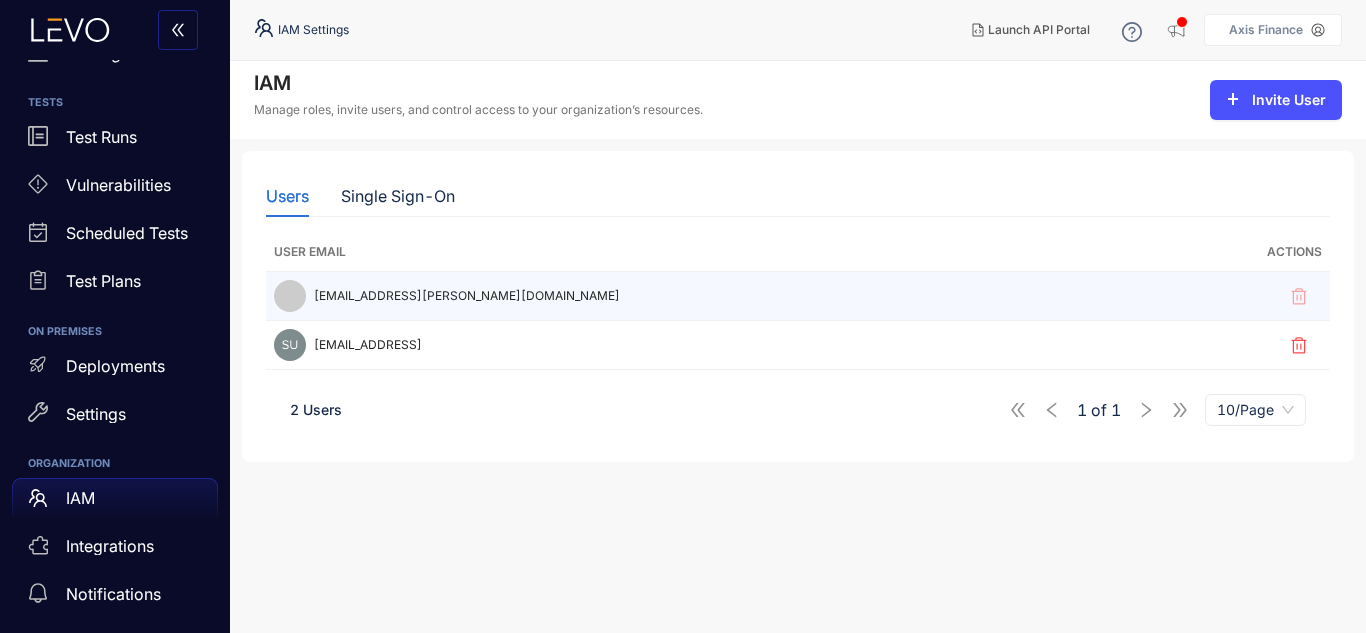 click on "[EMAIL_ADDRESS][PERSON_NAME][DOMAIN_NAME]" at bounding box center [467, 296] 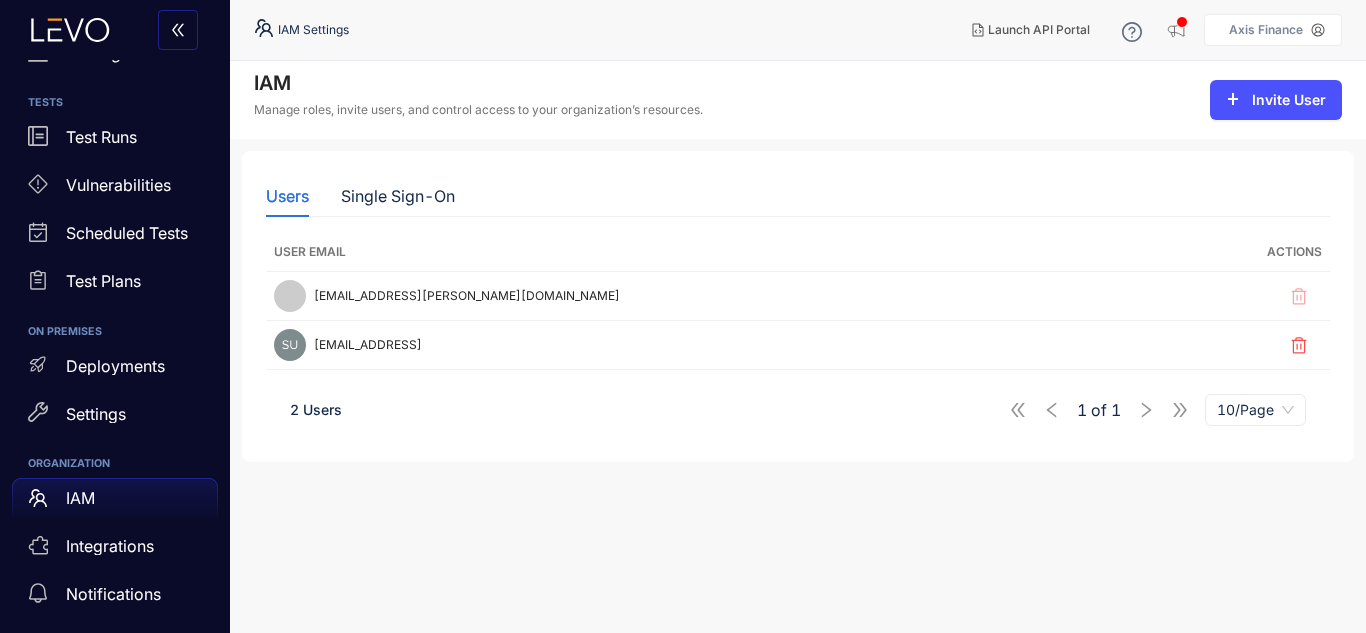 click on "IAM Manage roles, invite users, and control access to your organization’s resources. Invite User Users Single Sign-On User Email Actions [EMAIL_ADDRESS][PERSON_NAME][DOMAIN_NAME] [EMAIL_ADDRESS]   2   Users   1  of  1 10/Page" at bounding box center [798, 347] 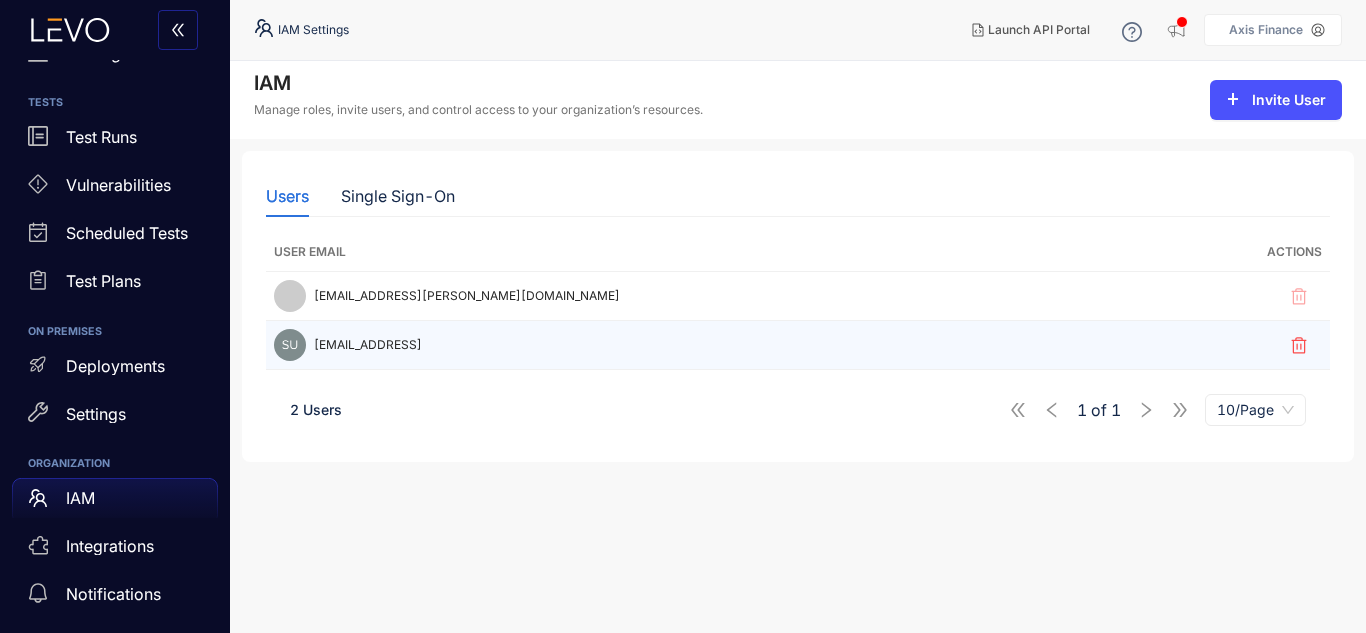 click on "[EMAIL_ADDRESS]" at bounding box center (368, 345) 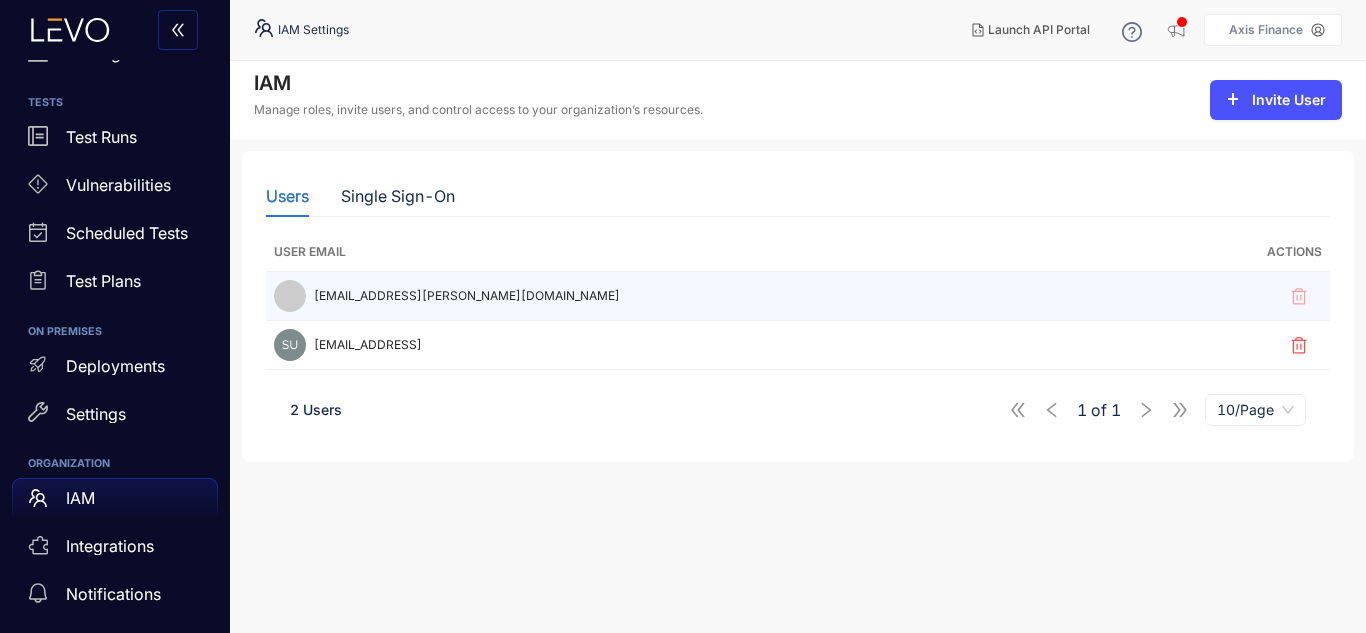 click at bounding box center [290, 296] 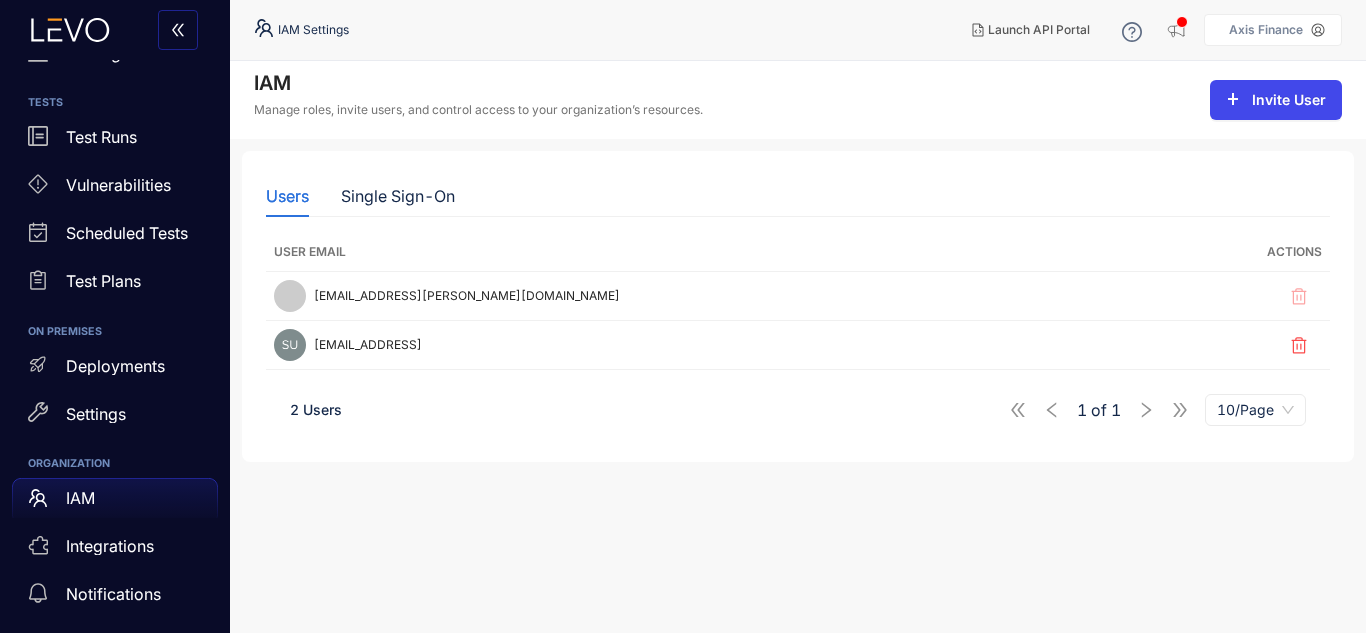 click on "Invite User" at bounding box center [1276, 100] 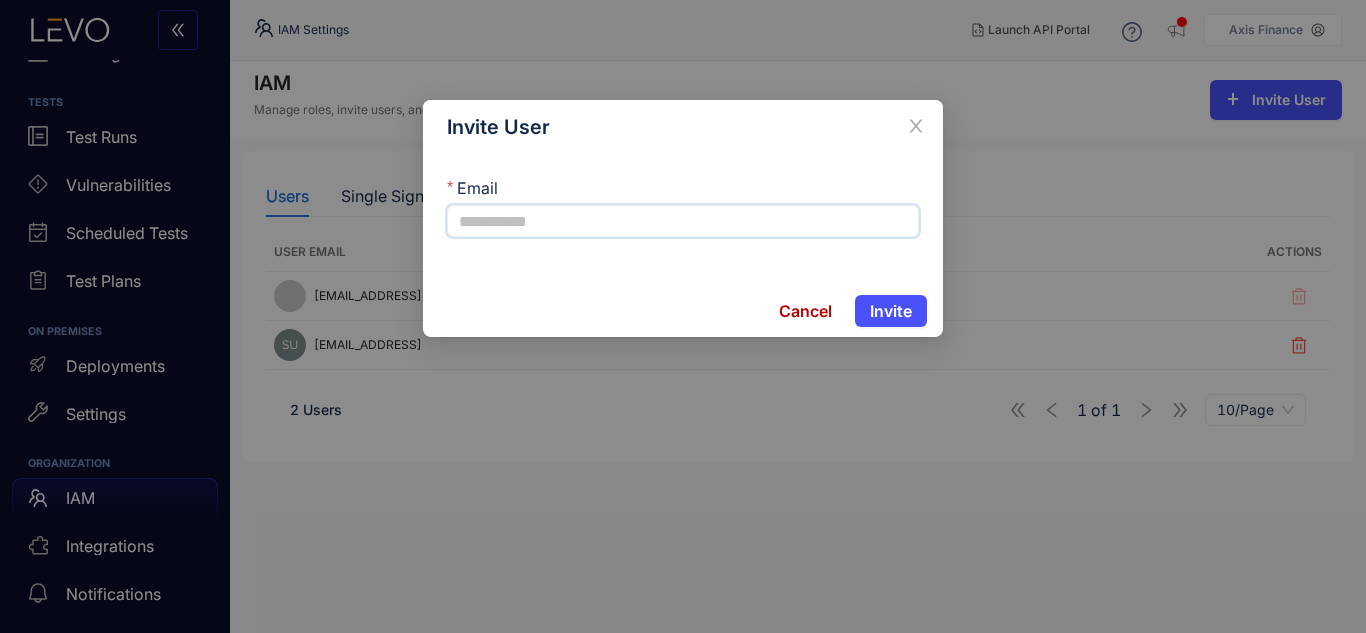 click on "Email" at bounding box center (683, 221) 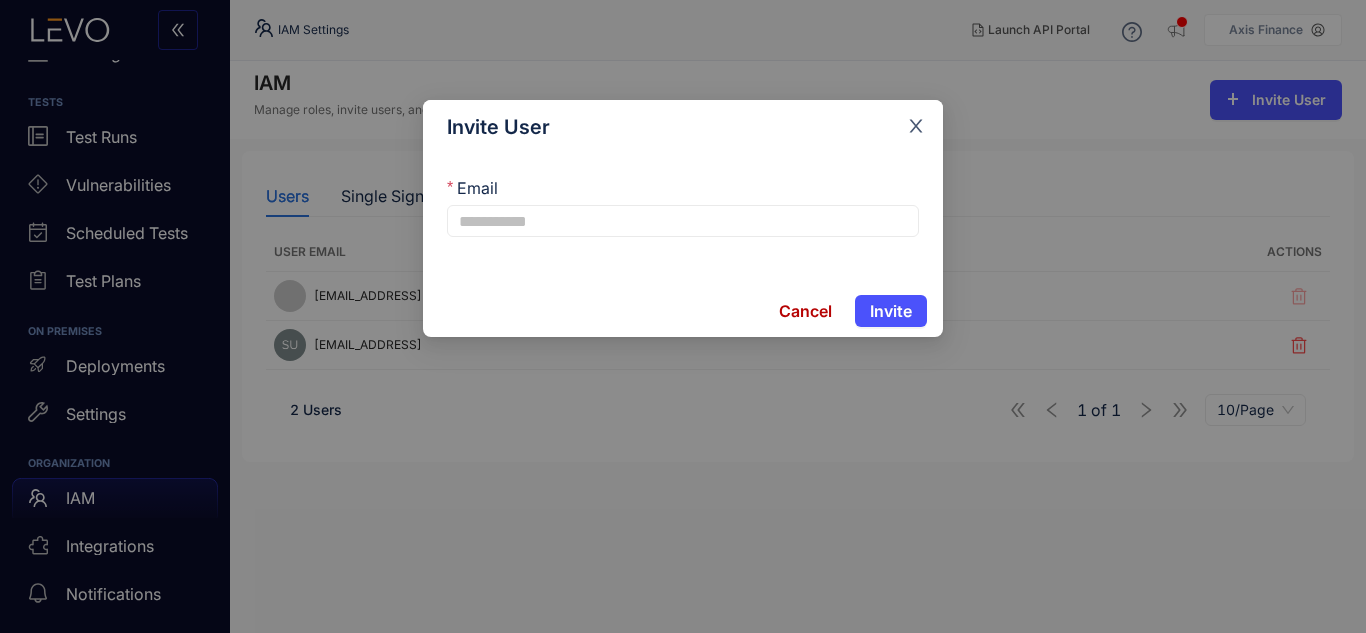 click at bounding box center [916, 127] 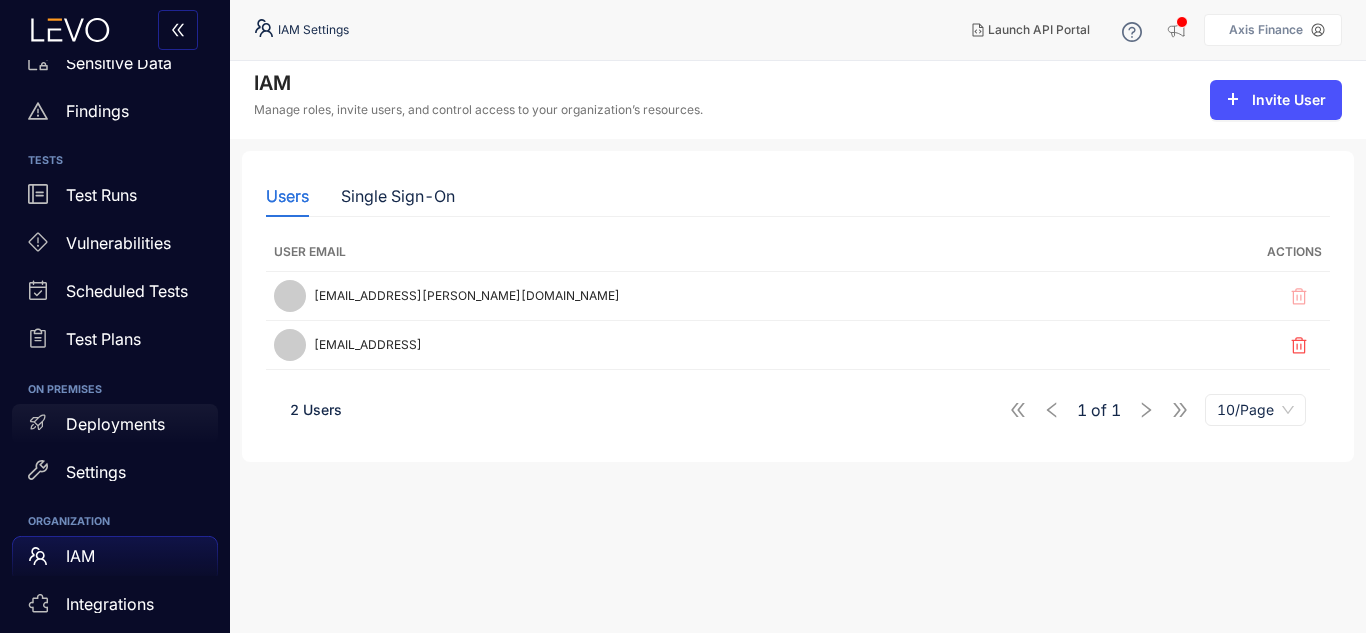 scroll, scrollTop: 254, scrollLeft: 0, axis: vertical 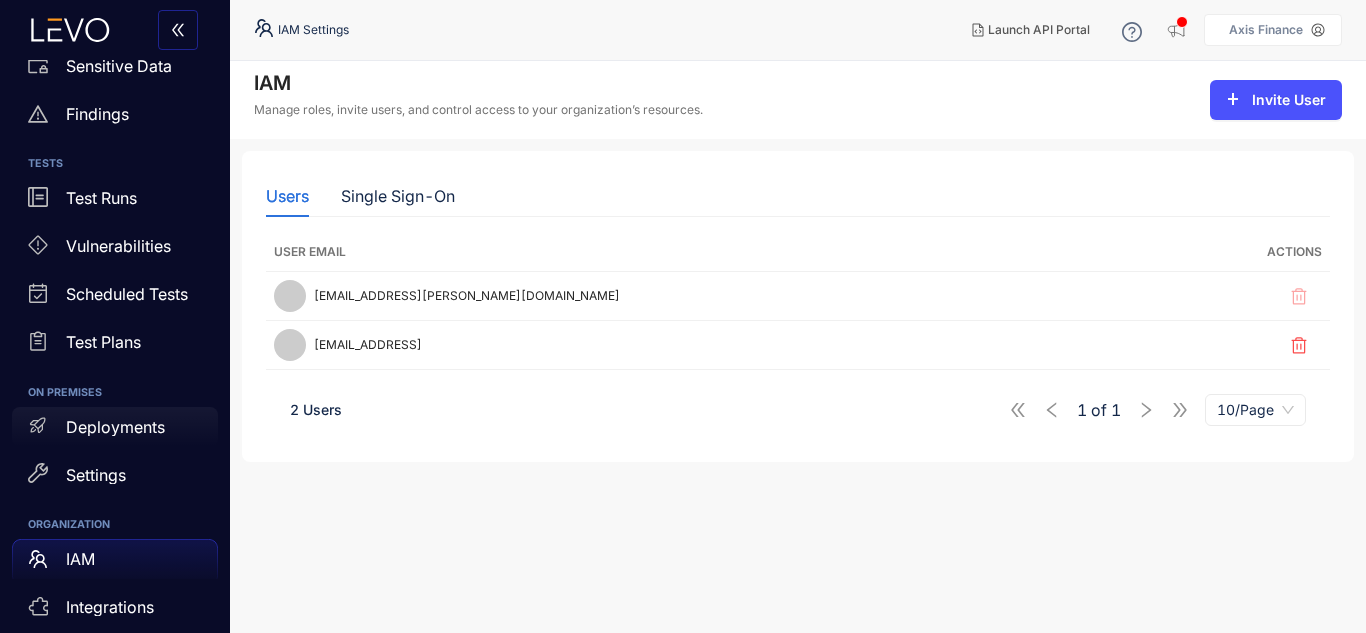 click on "Test Plans" at bounding box center (103, 342) 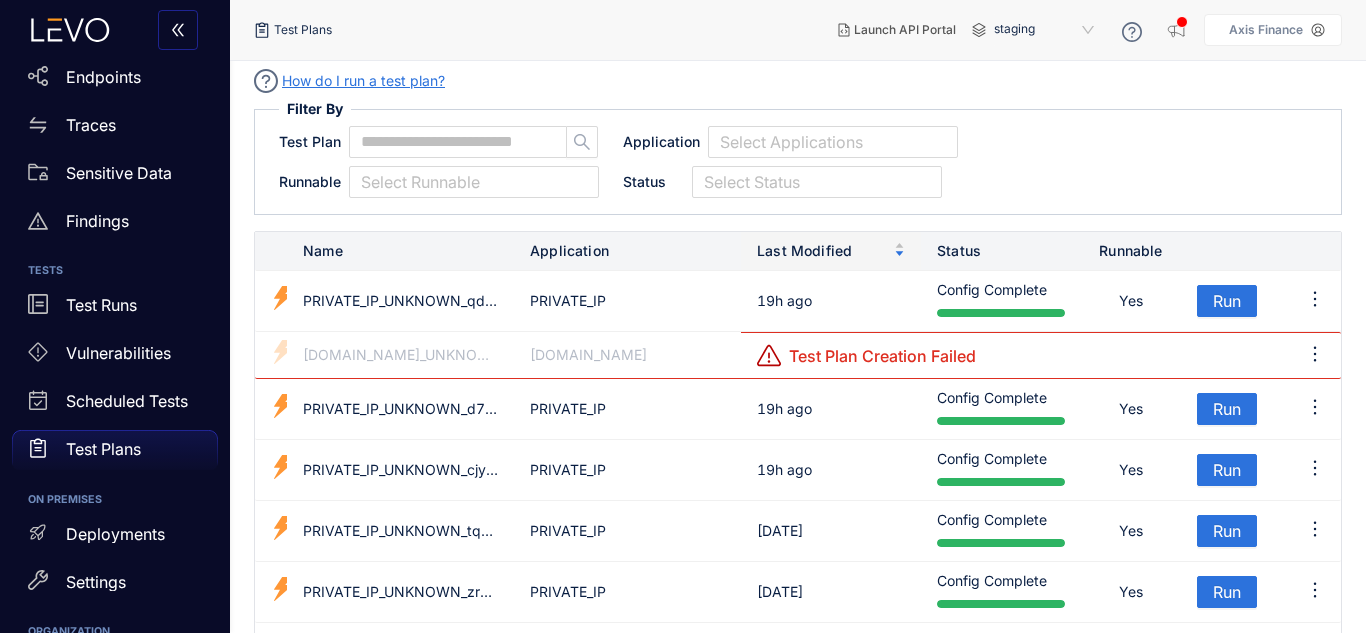 scroll, scrollTop: 0, scrollLeft: 0, axis: both 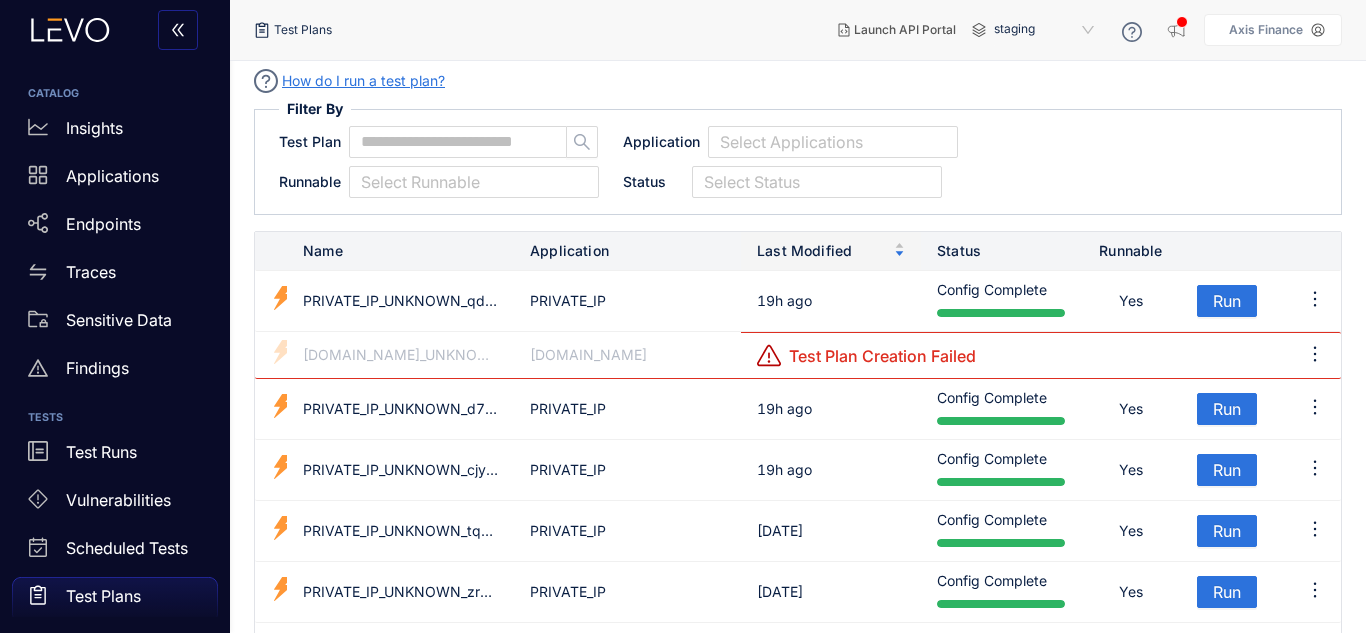 click 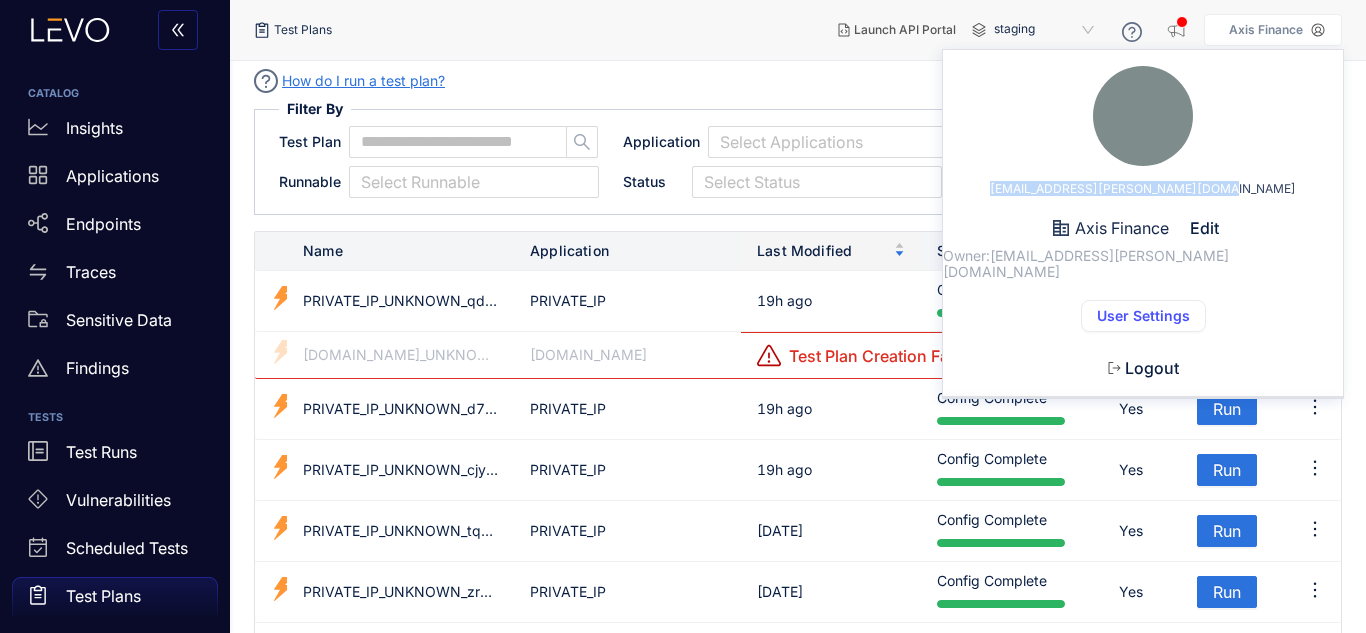 drag, startPoint x: 1248, startPoint y: 190, endPoint x: 1038, endPoint y: 184, distance: 210.0857 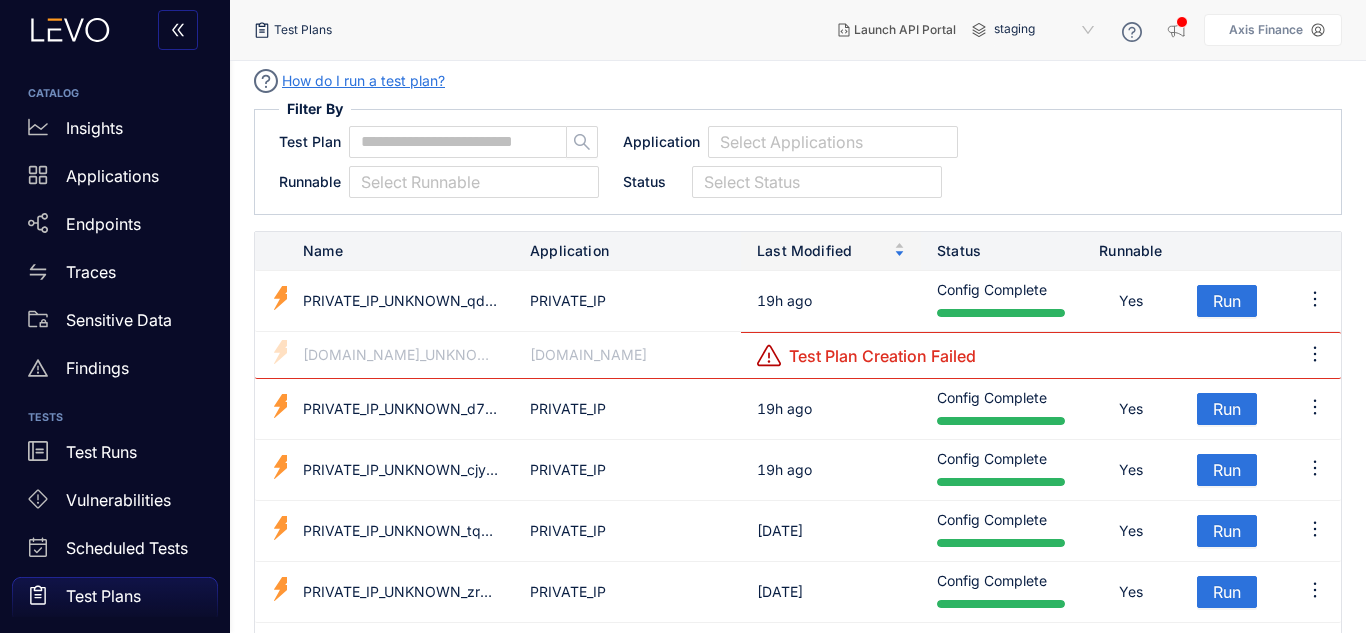 click 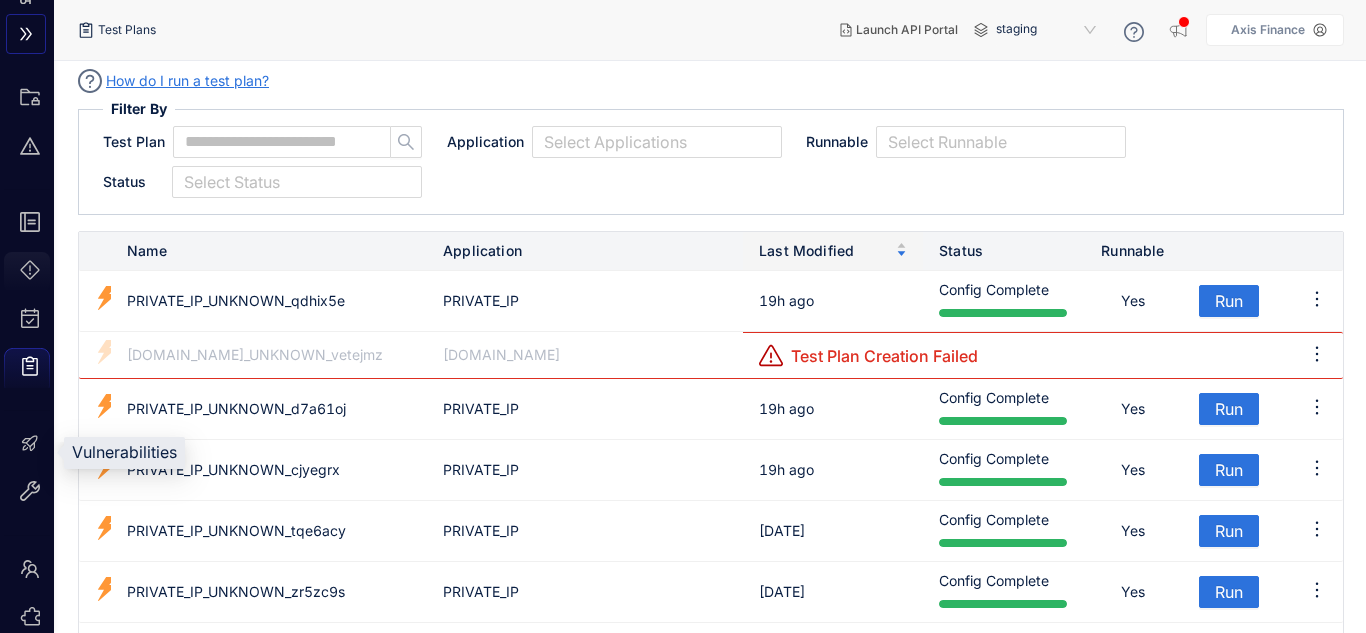 scroll, scrollTop: 178, scrollLeft: 0, axis: vertical 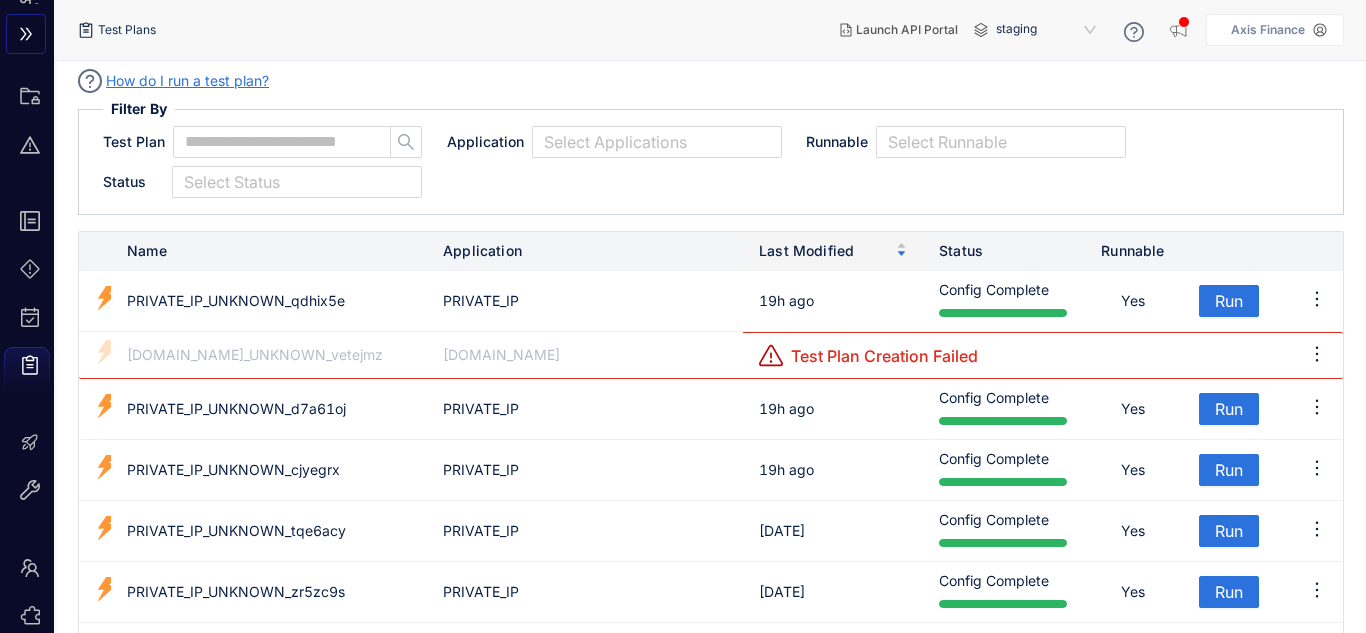 click 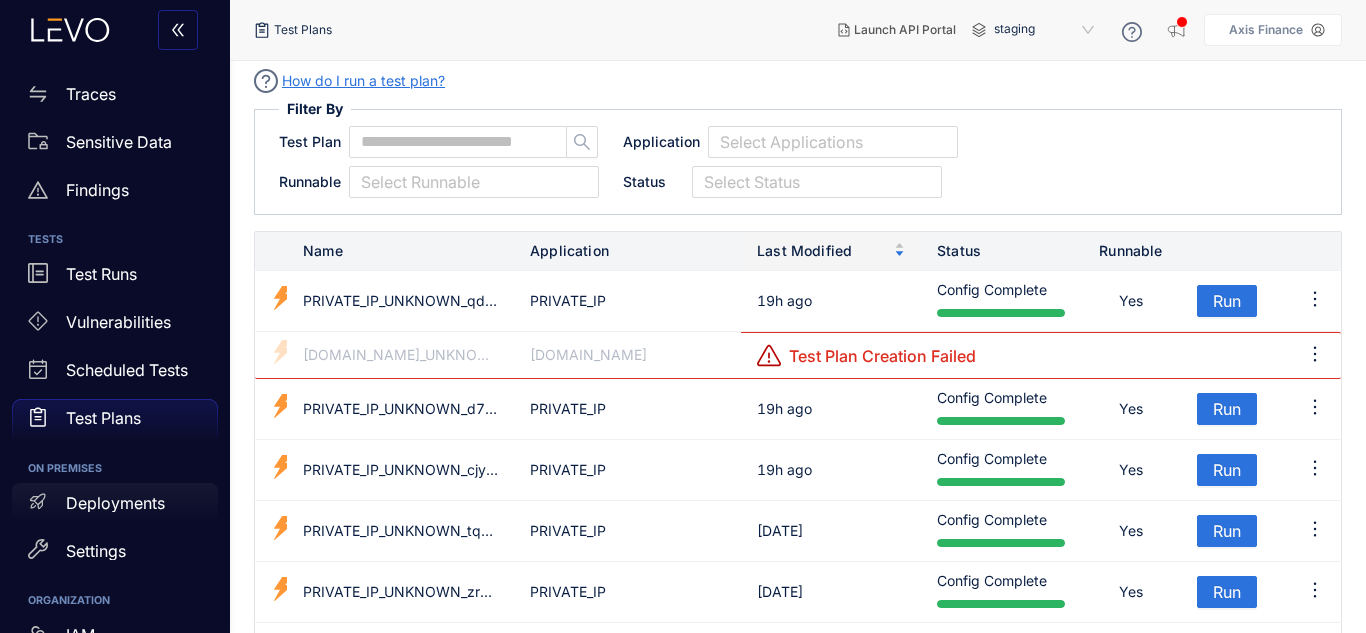 scroll, scrollTop: 316, scrollLeft: 0, axis: vertical 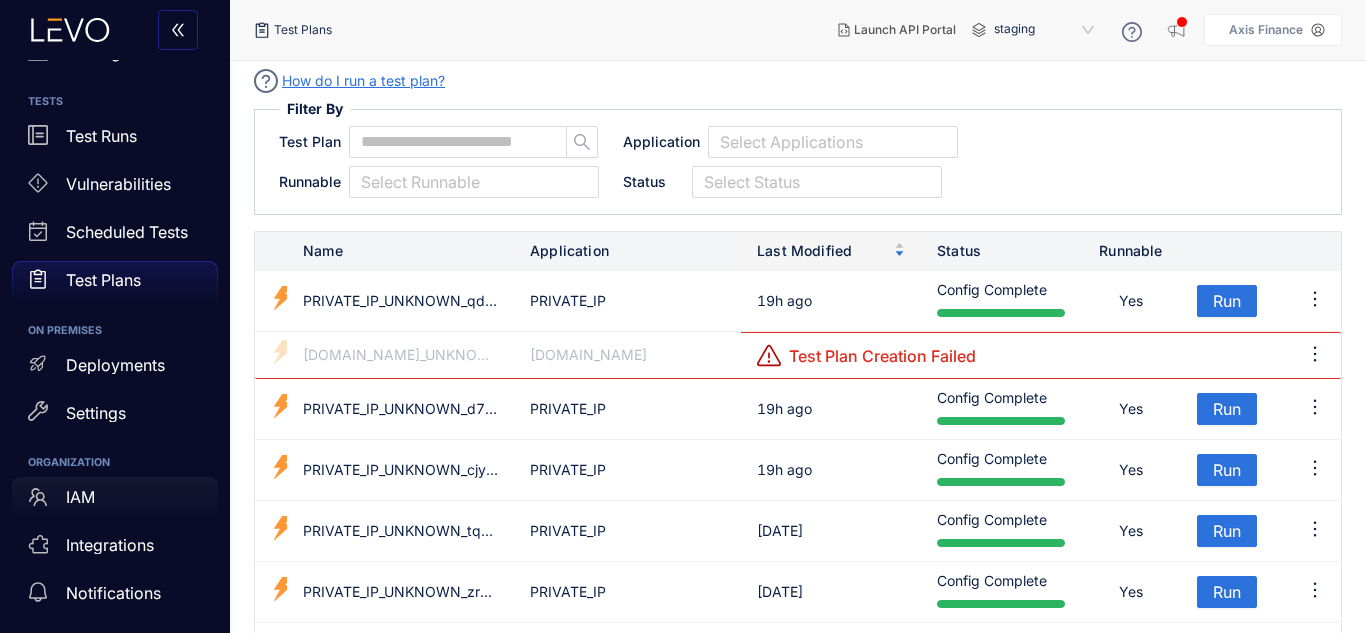 click on "IAM" at bounding box center (115, 497) 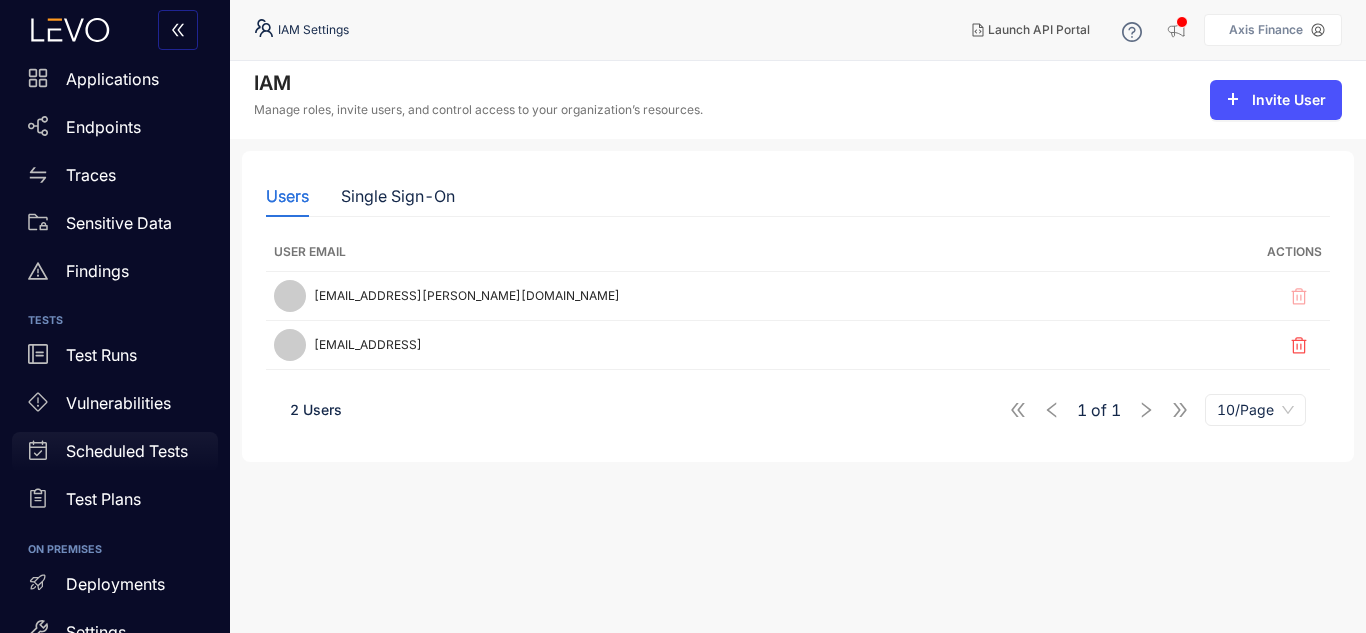 scroll, scrollTop: 0, scrollLeft: 0, axis: both 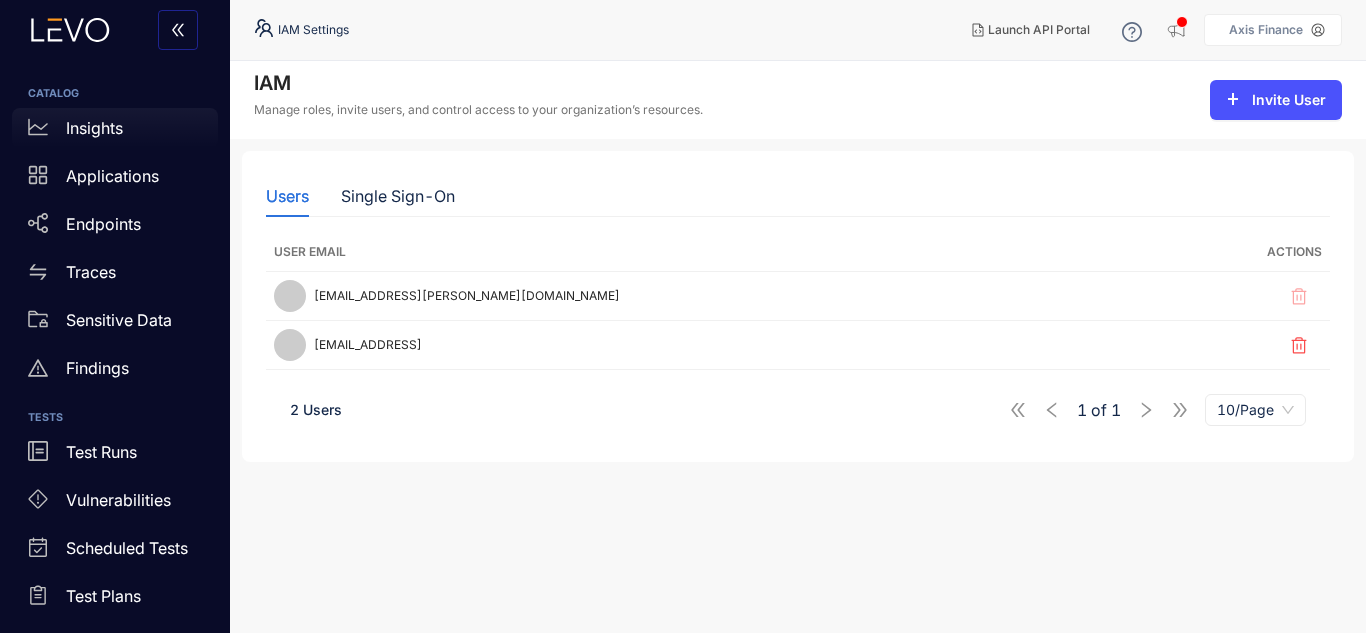 click on "Insights" at bounding box center [94, 128] 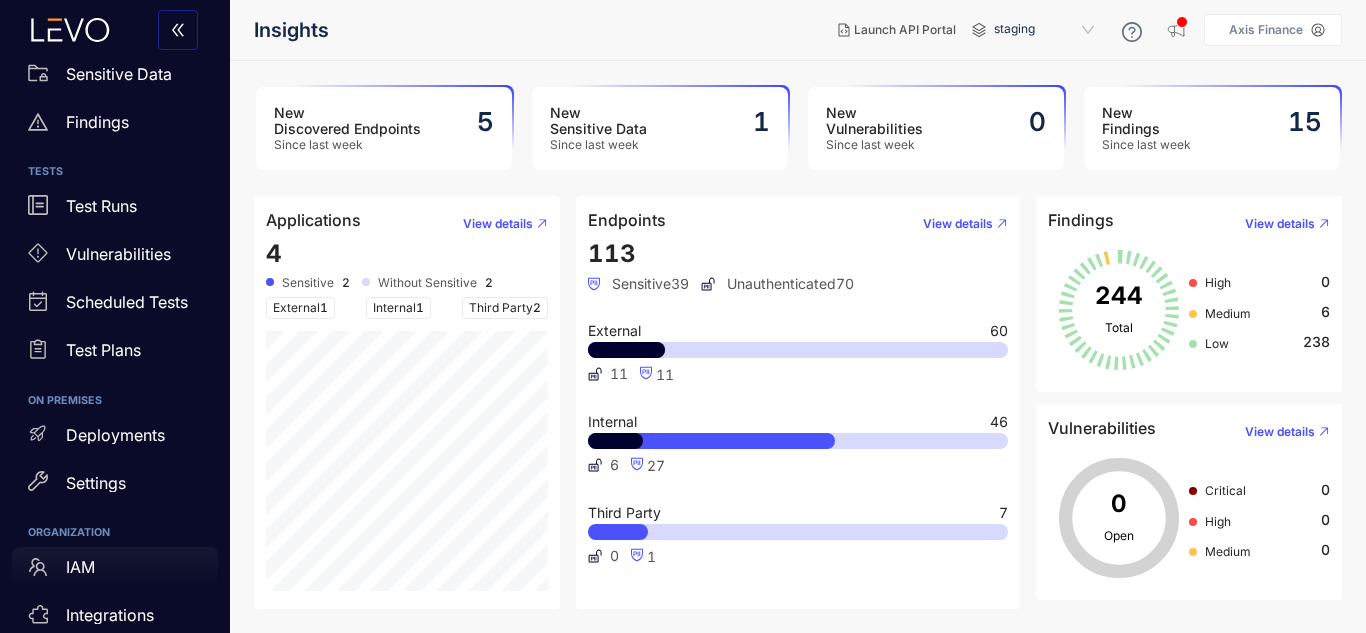 scroll, scrollTop: 316, scrollLeft: 0, axis: vertical 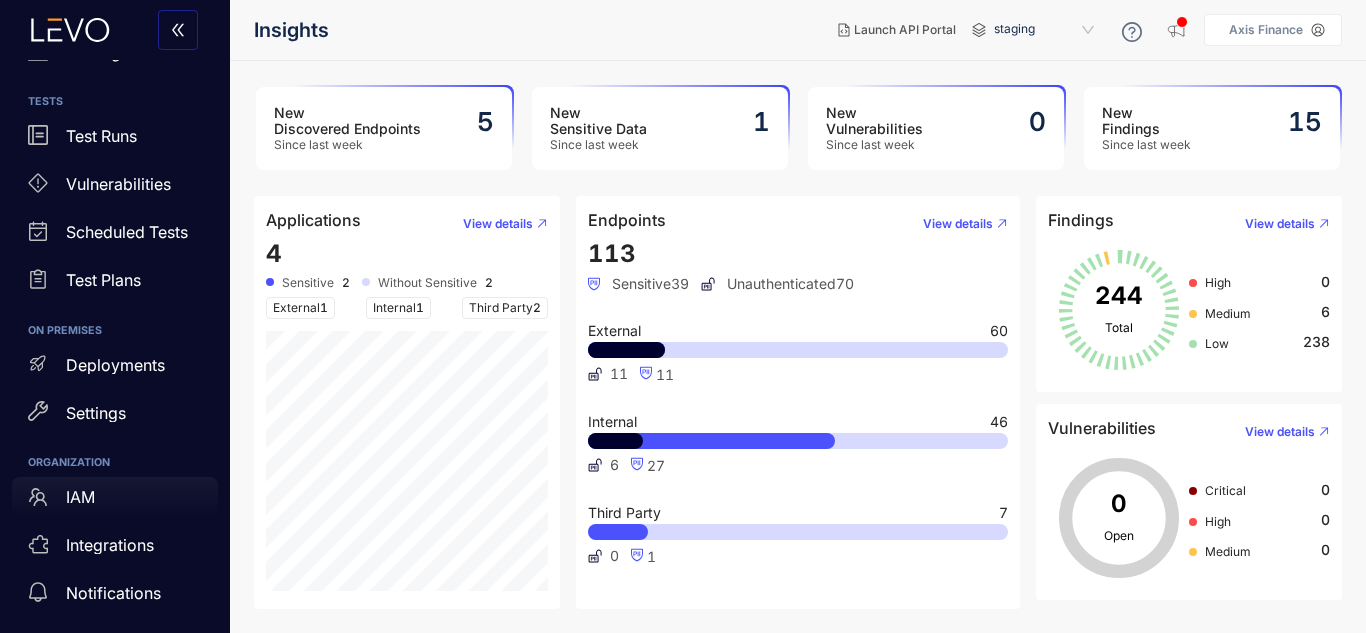 click on "IAM" at bounding box center (115, 497) 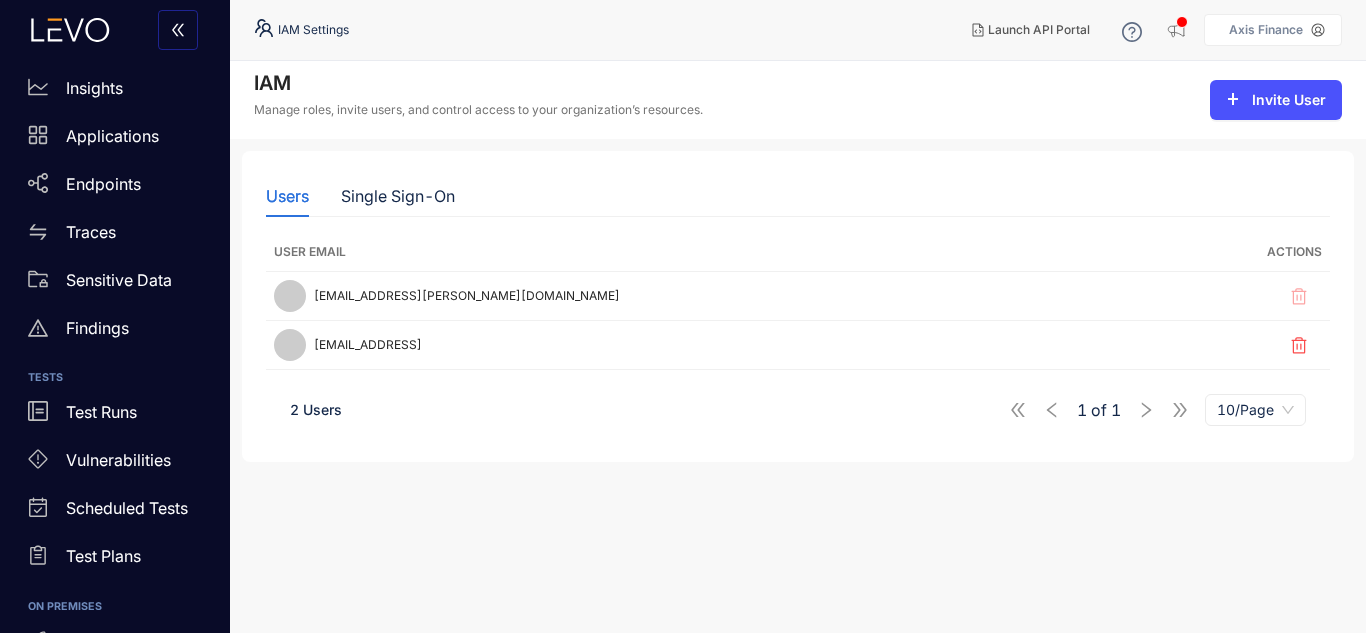 scroll, scrollTop: 0, scrollLeft: 0, axis: both 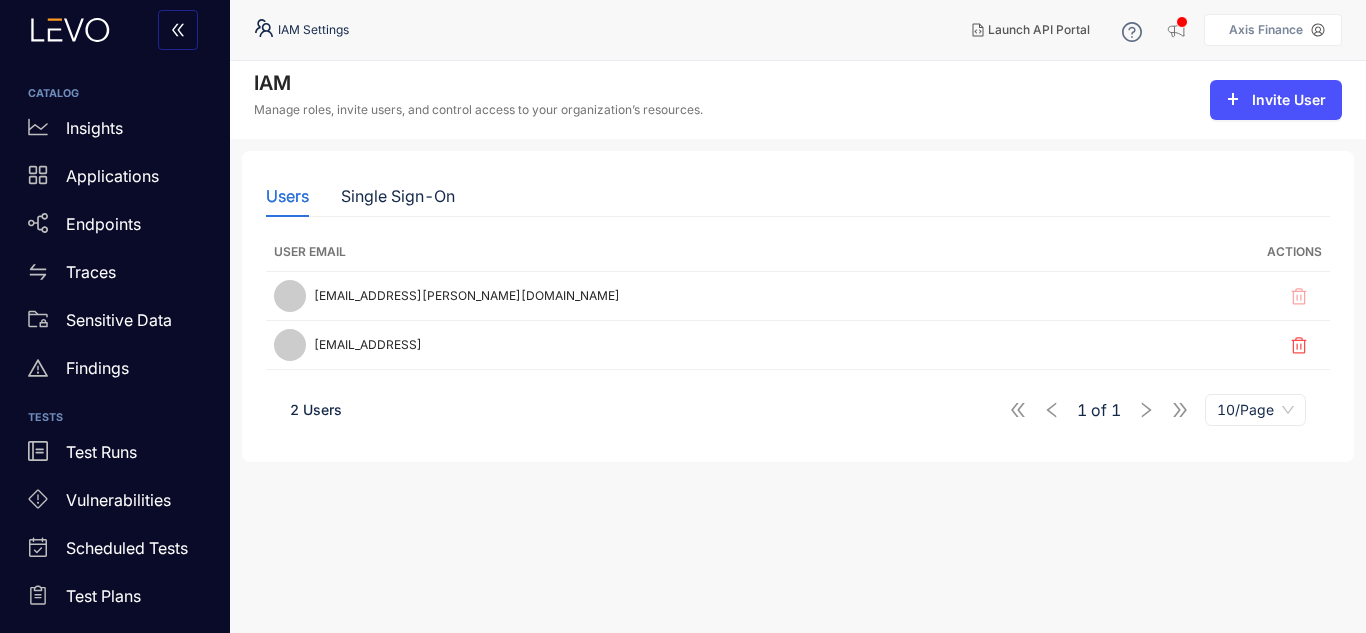 click on "Axis Finance" at bounding box center [1266, 30] 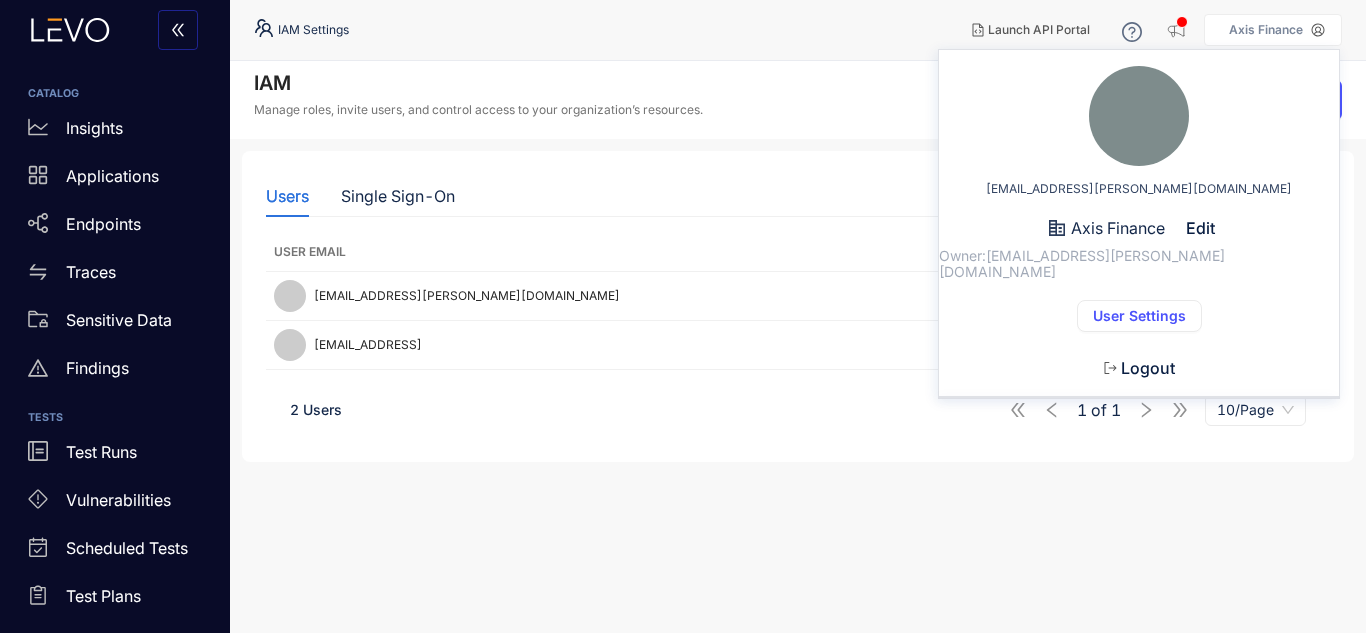 click on "User Settings" at bounding box center (1139, 316) 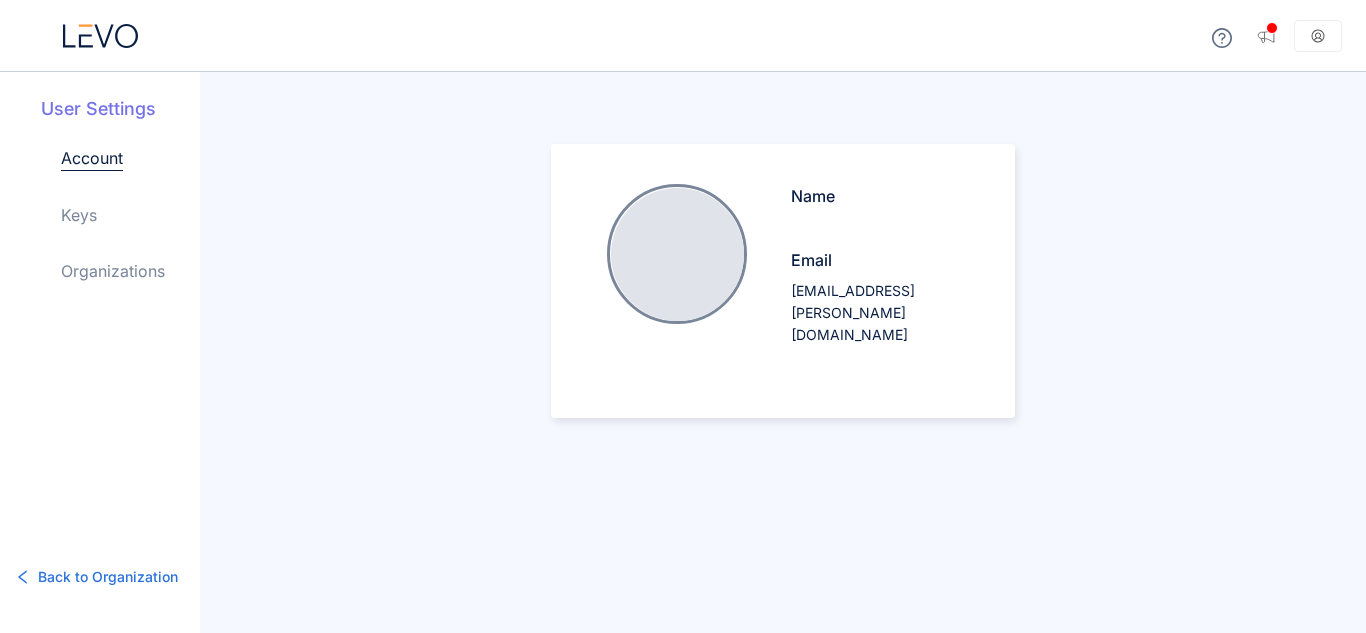 click on "Organizations" at bounding box center [113, 271] 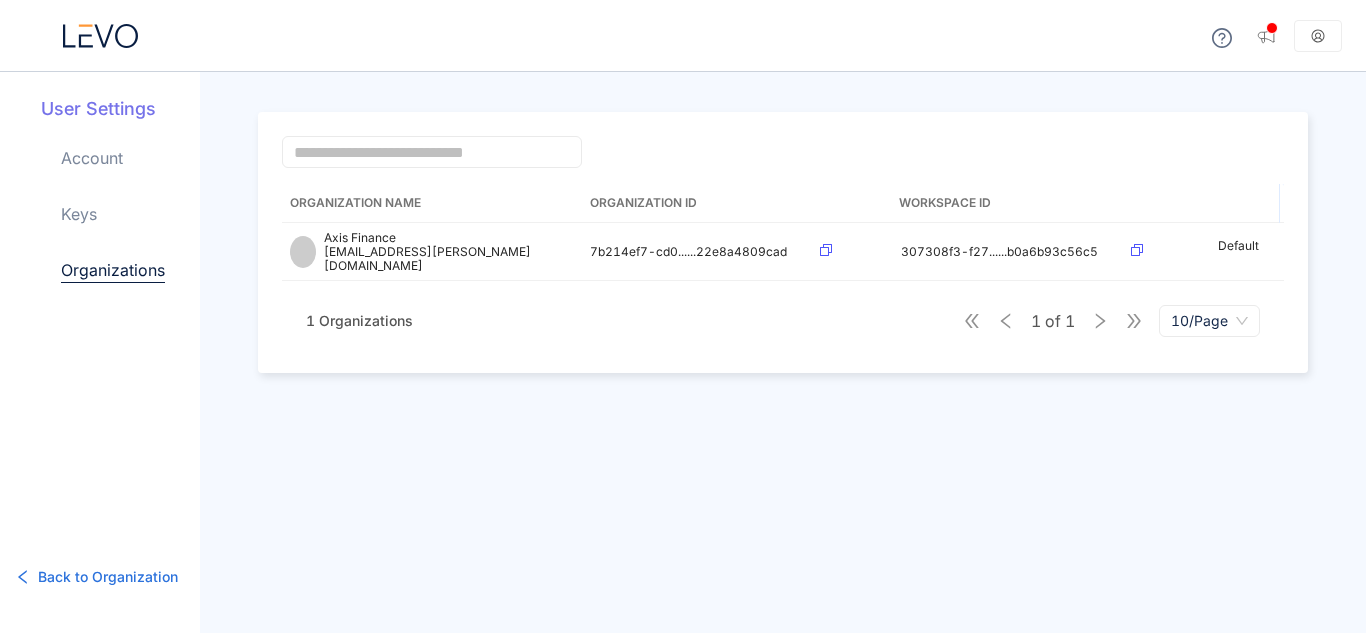 click on "User Settings" at bounding box center [120, 109] 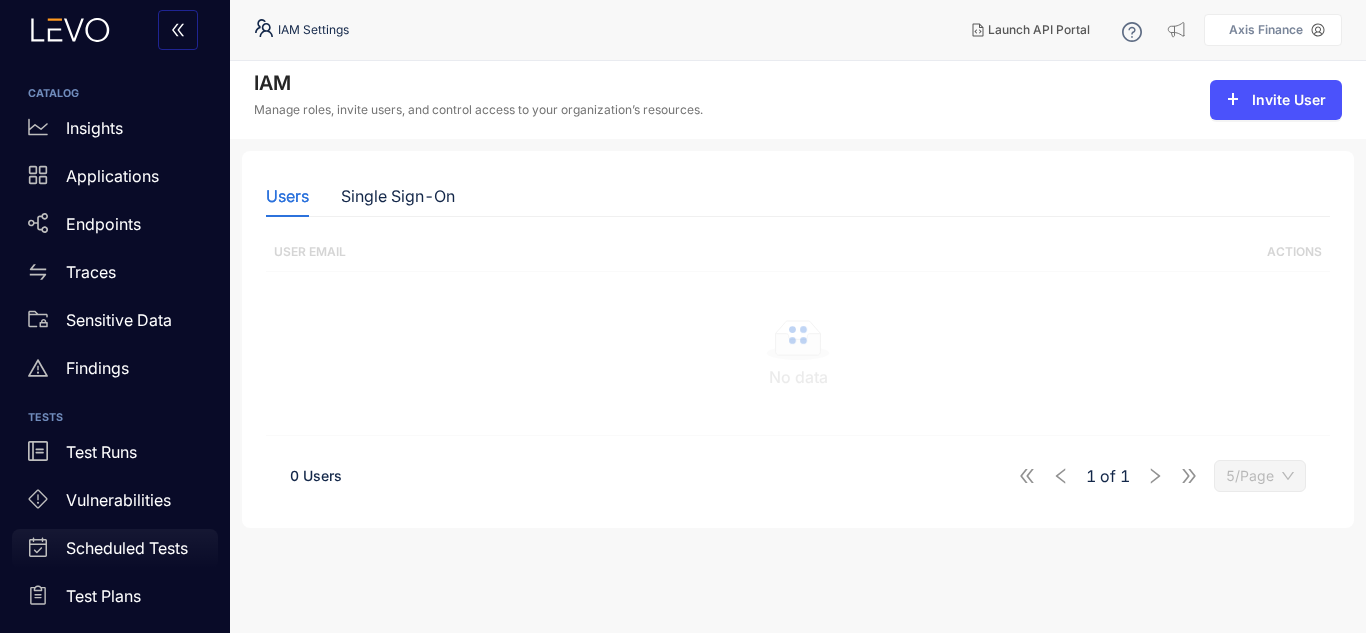 scroll, scrollTop: 316, scrollLeft: 0, axis: vertical 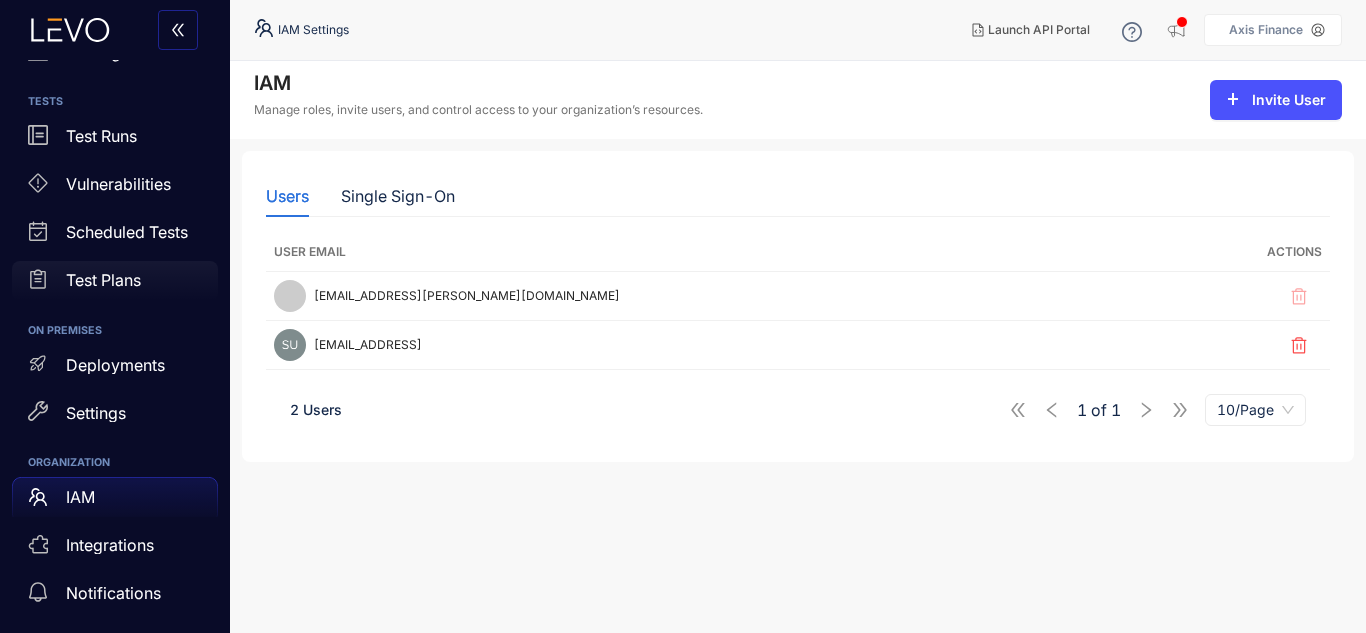 click on "Test Plans" at bounding box center (103, 280) 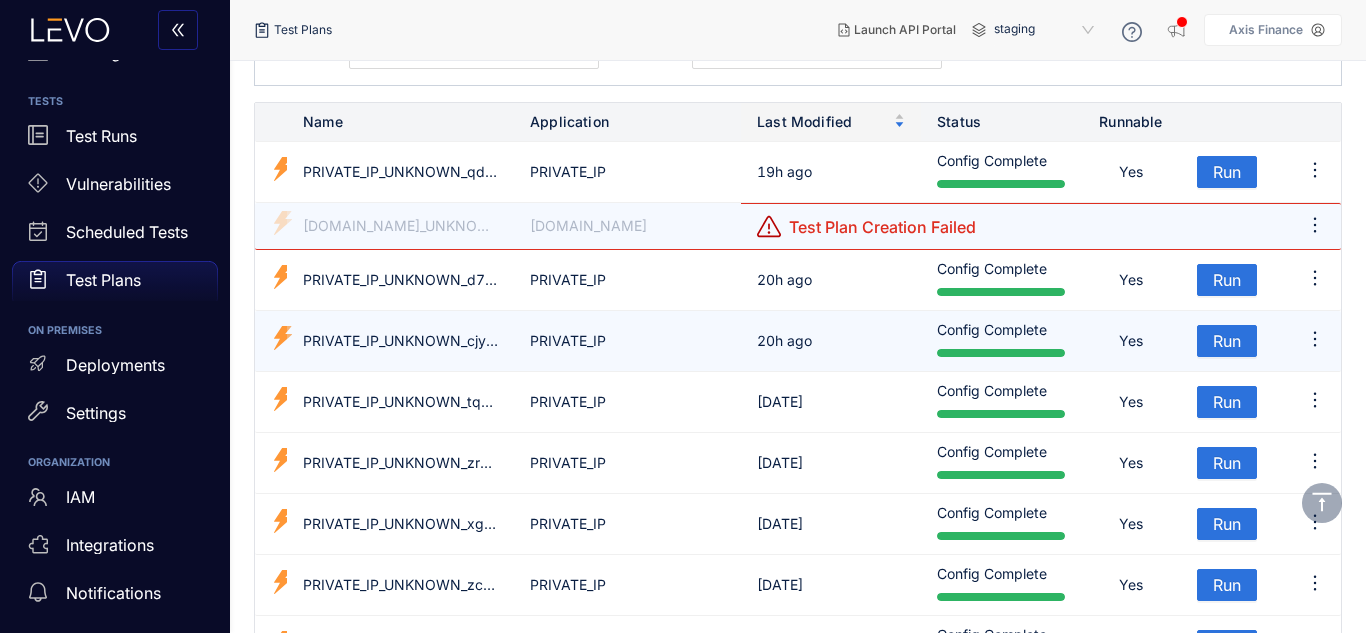scroll, scrollTop: 0, scrollLeft: 0, axis: both 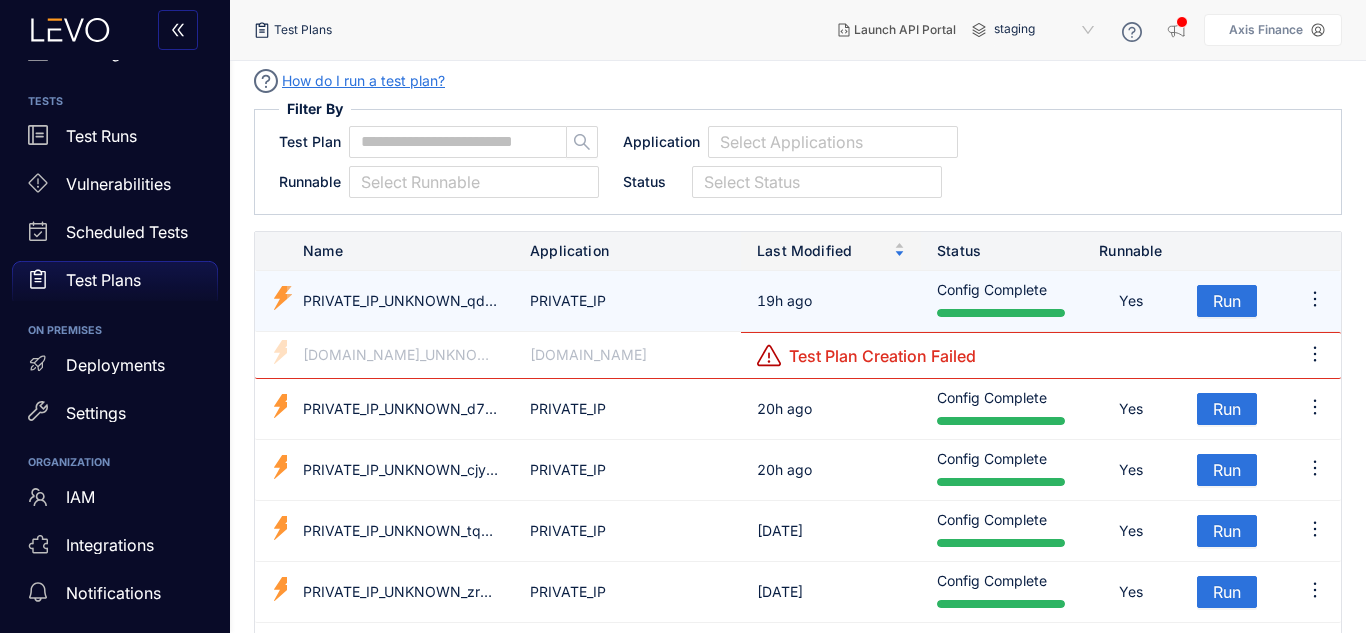 click 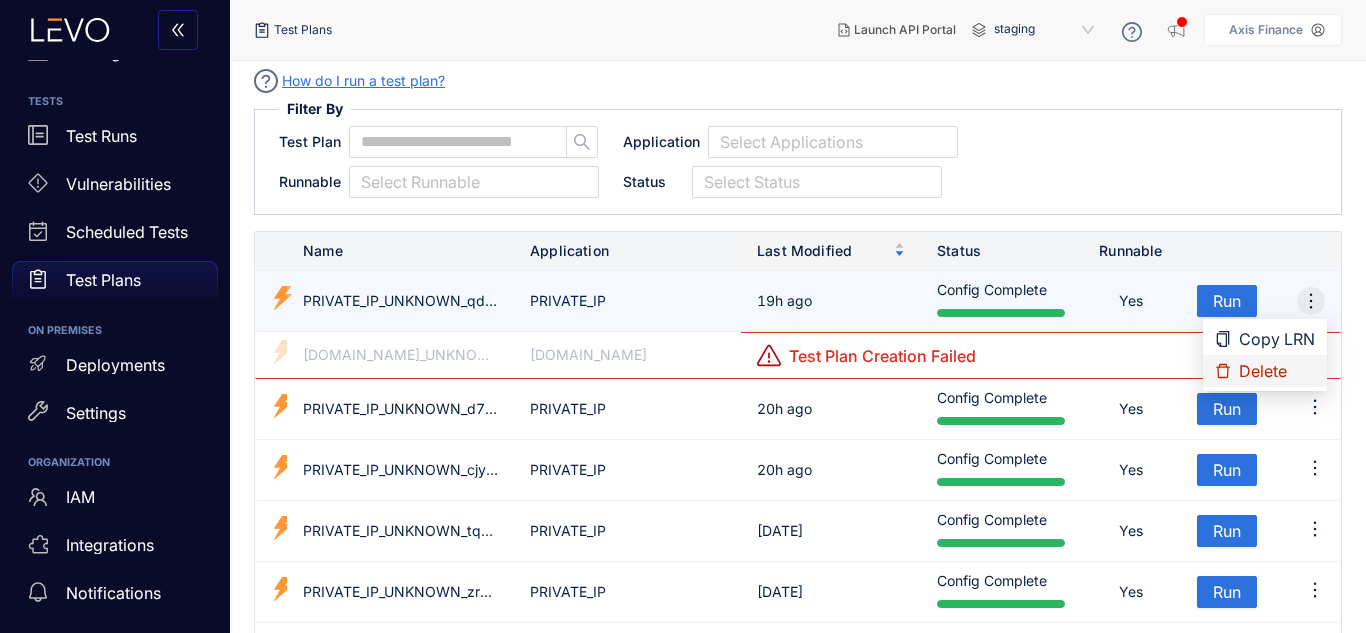 click 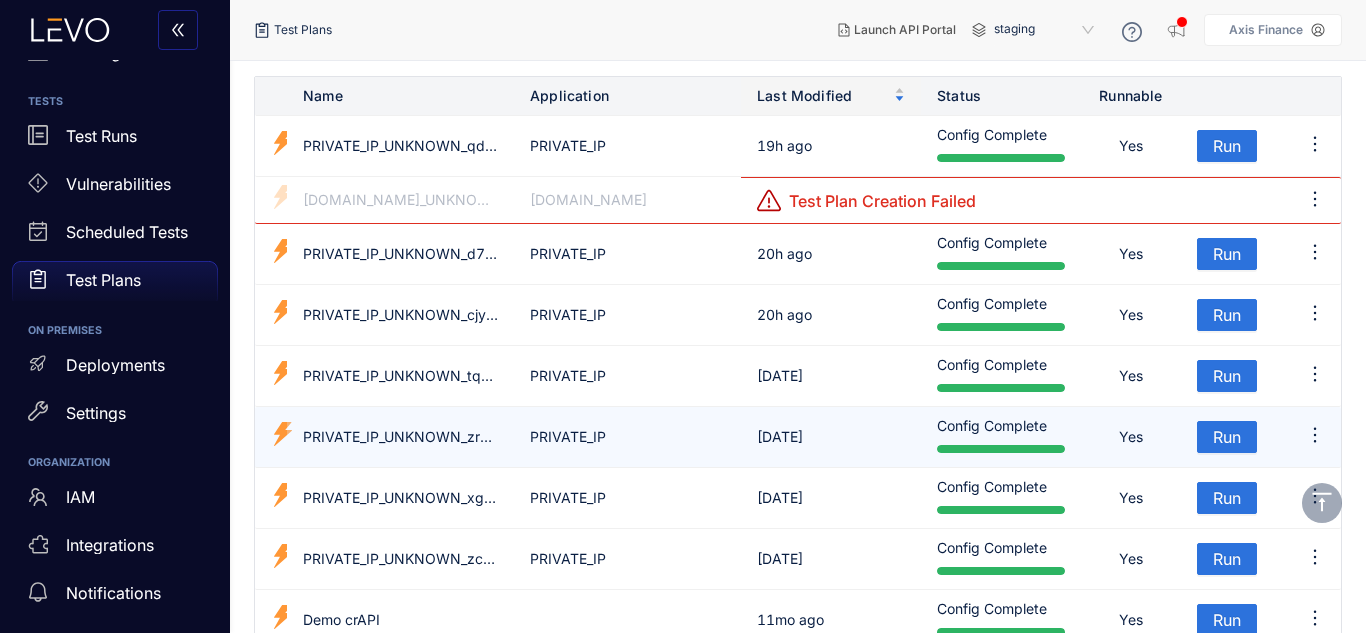 scroll, scrollTop: 238, scrollLeft: 0, axis: vertical 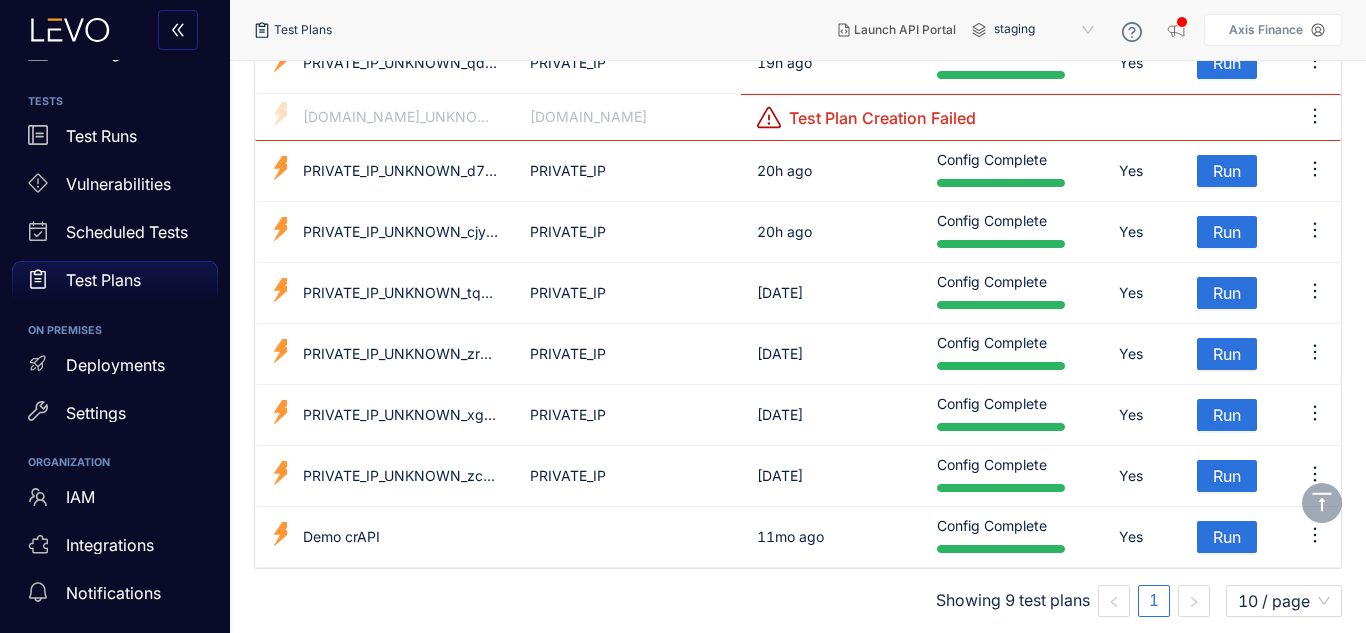 click on "Test Plans" at bounding box center [103, 280] 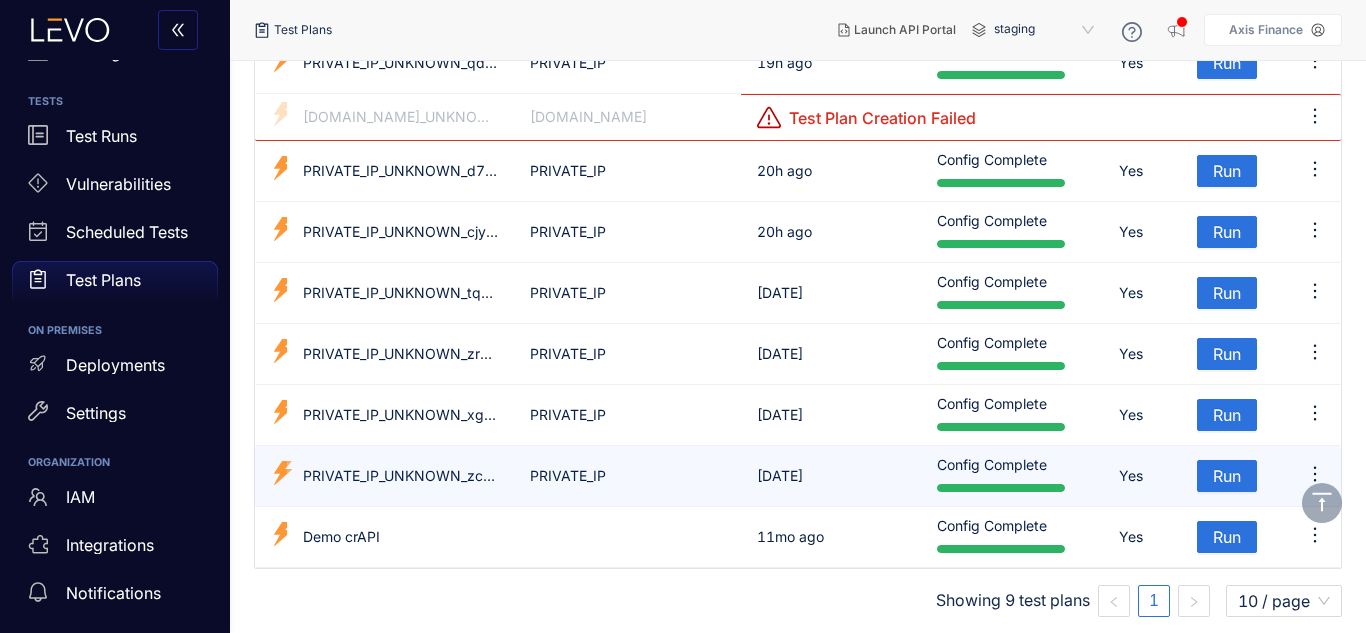 click on "PRIVATE_IP_UNKNOWN_zcylfha" at bounding box center [400, 476] 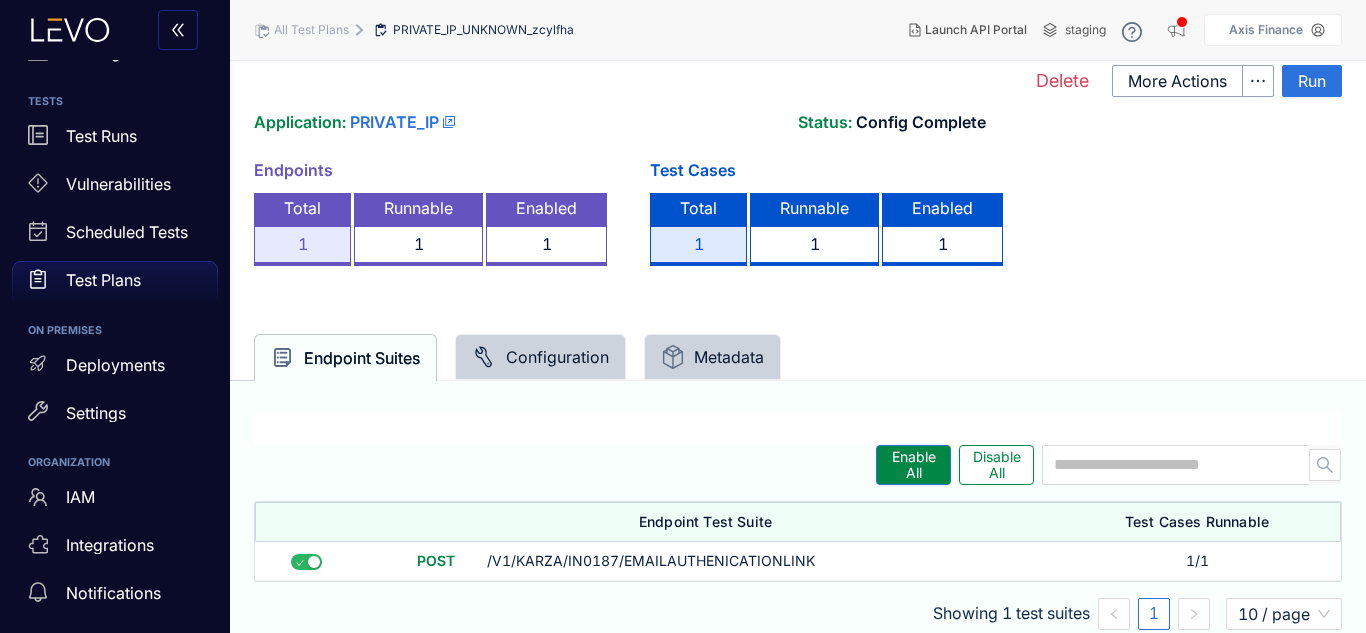 scroll, scrollTop: 0, scrollLeft: 0, axis: both 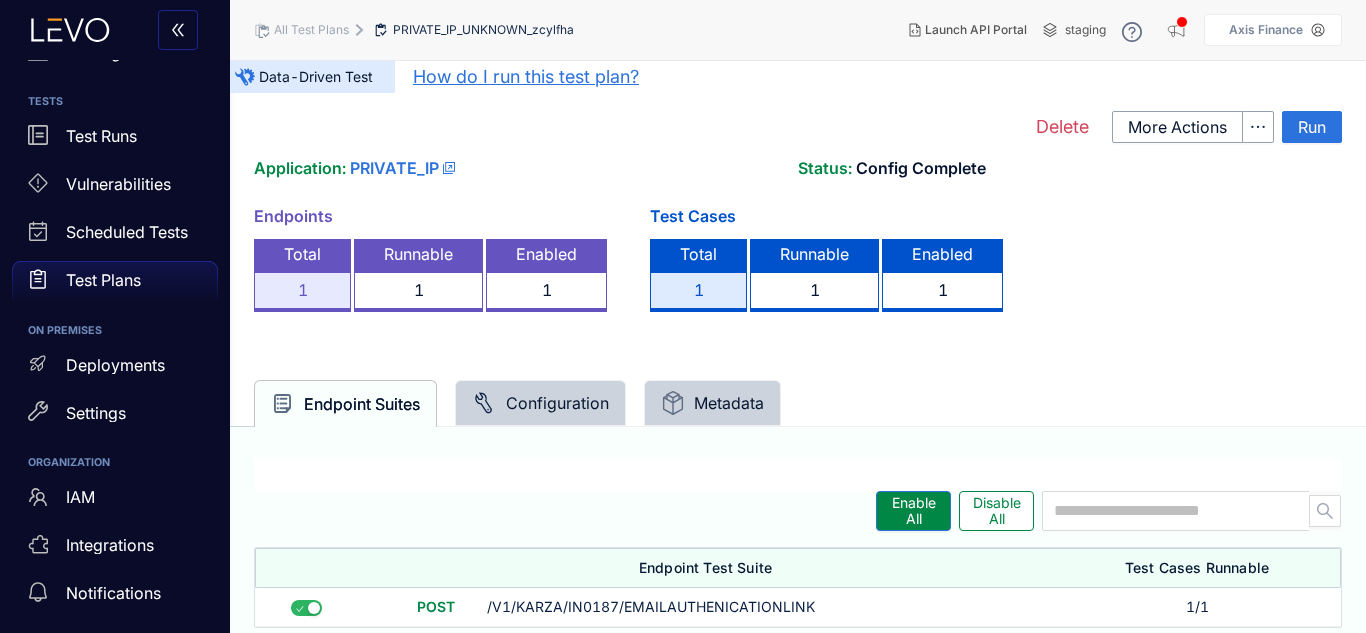 click on "More Actions" at bounding box center (1177, 127) 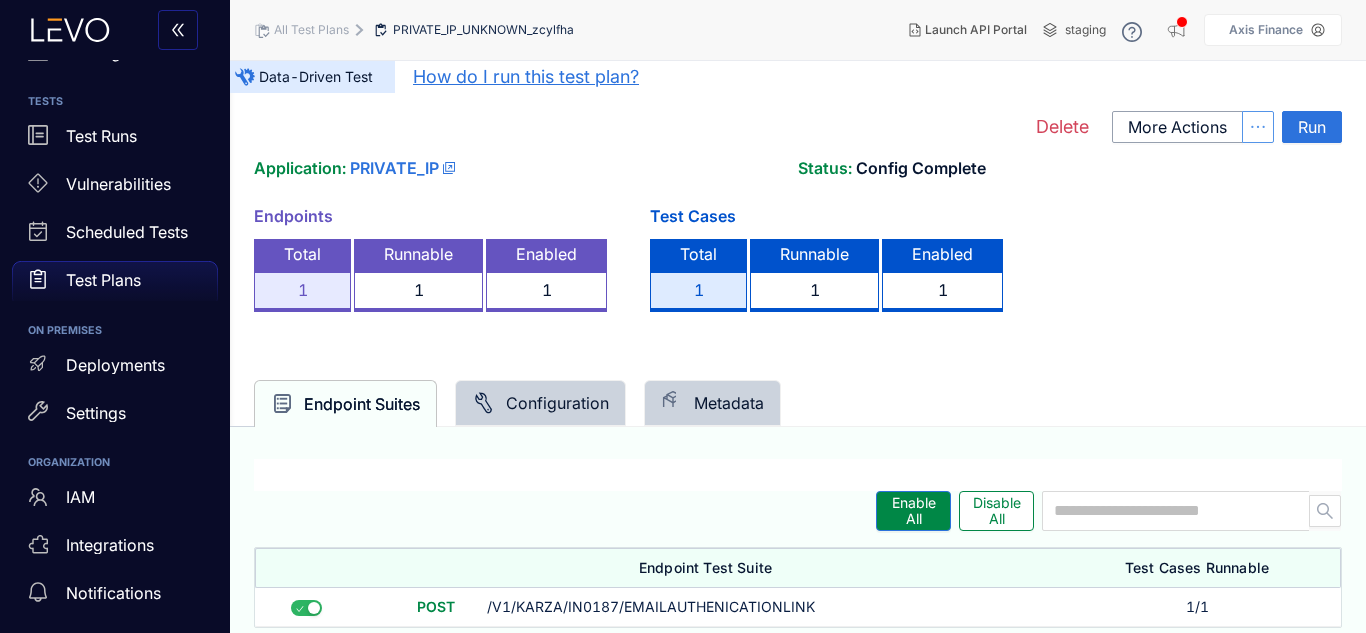 click 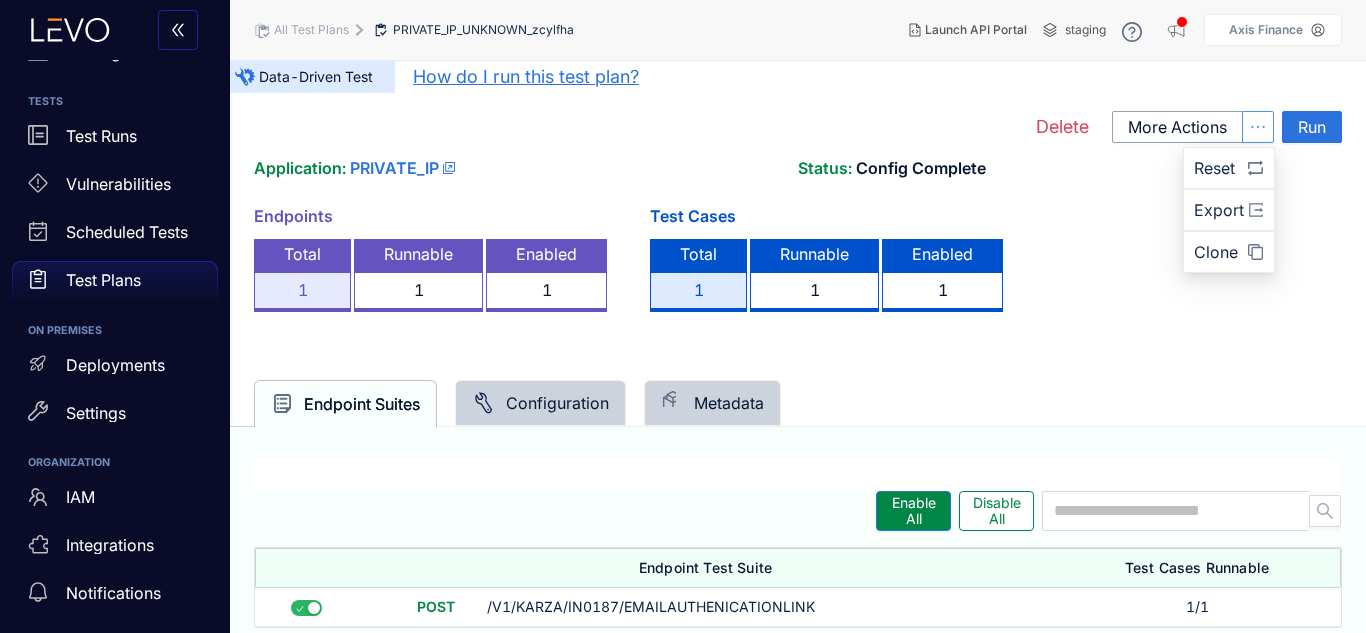 click 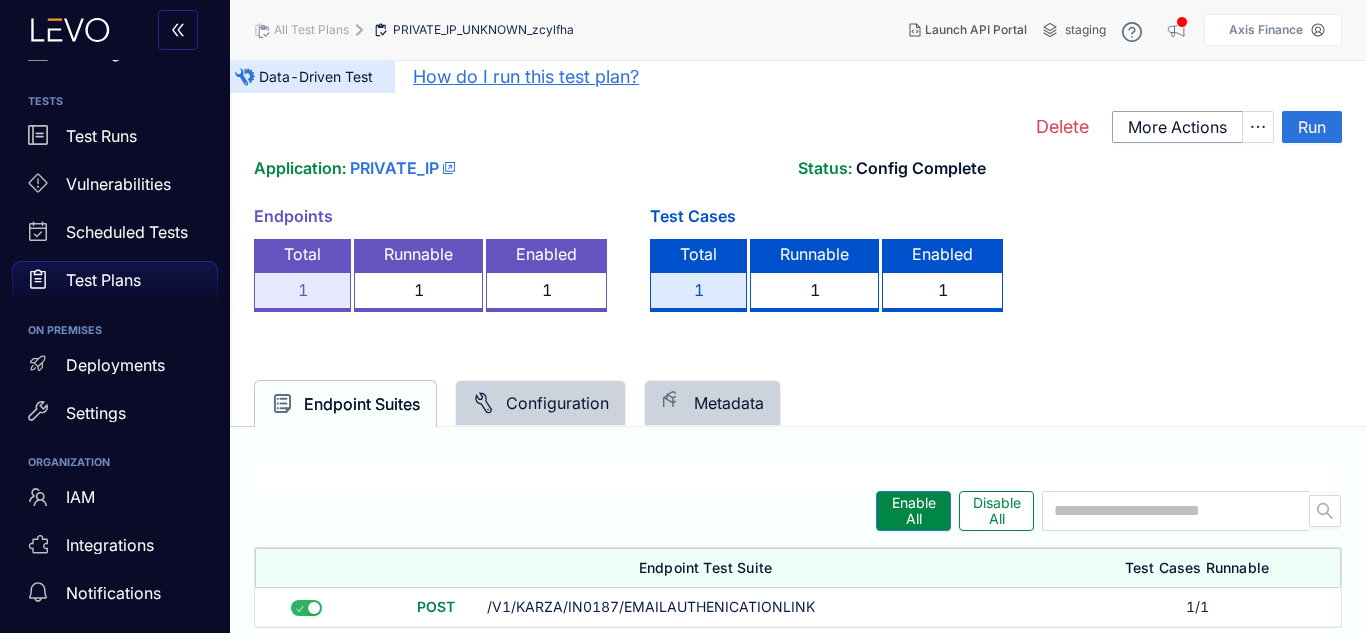 click on "Endpoints   Total 1   Runnable 1   Enabled 1 Test Cases   Total 1   Runnable 1   Enabled 1" at bounding box center [798, 263] 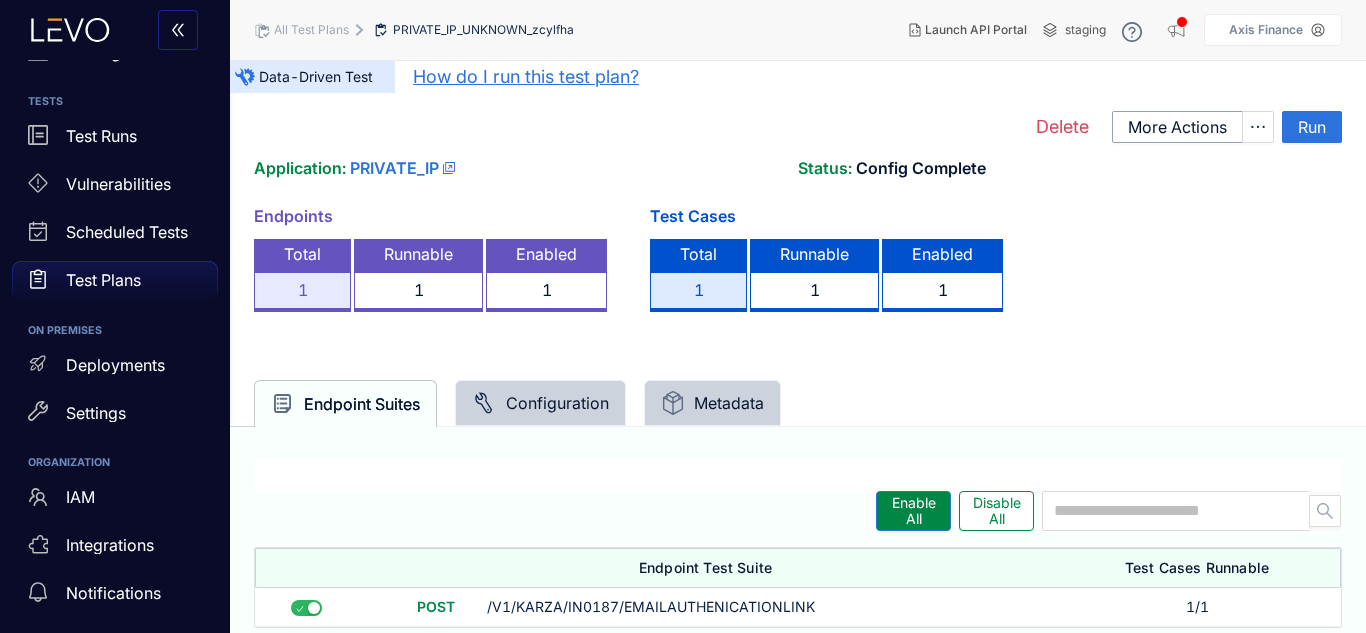 click on "Test Plans" at bounding box center [115, 281] 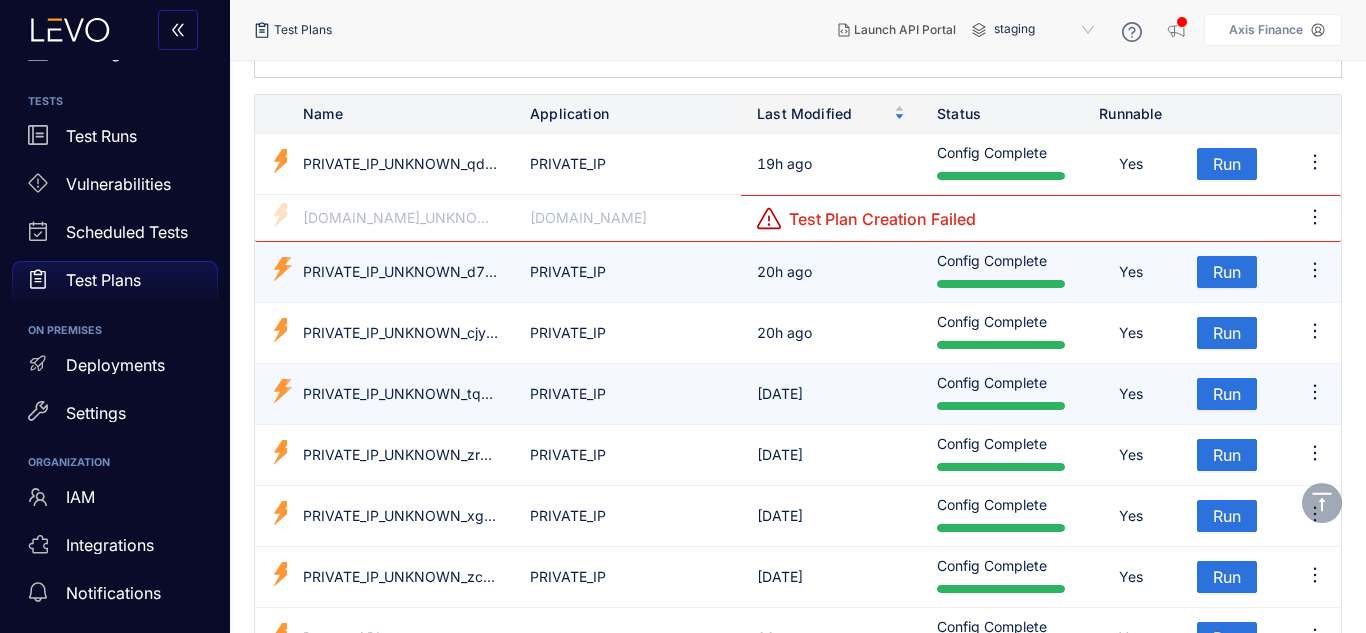 scroll, scrollTop: 139, scrollLeft: 0, axis: vertical 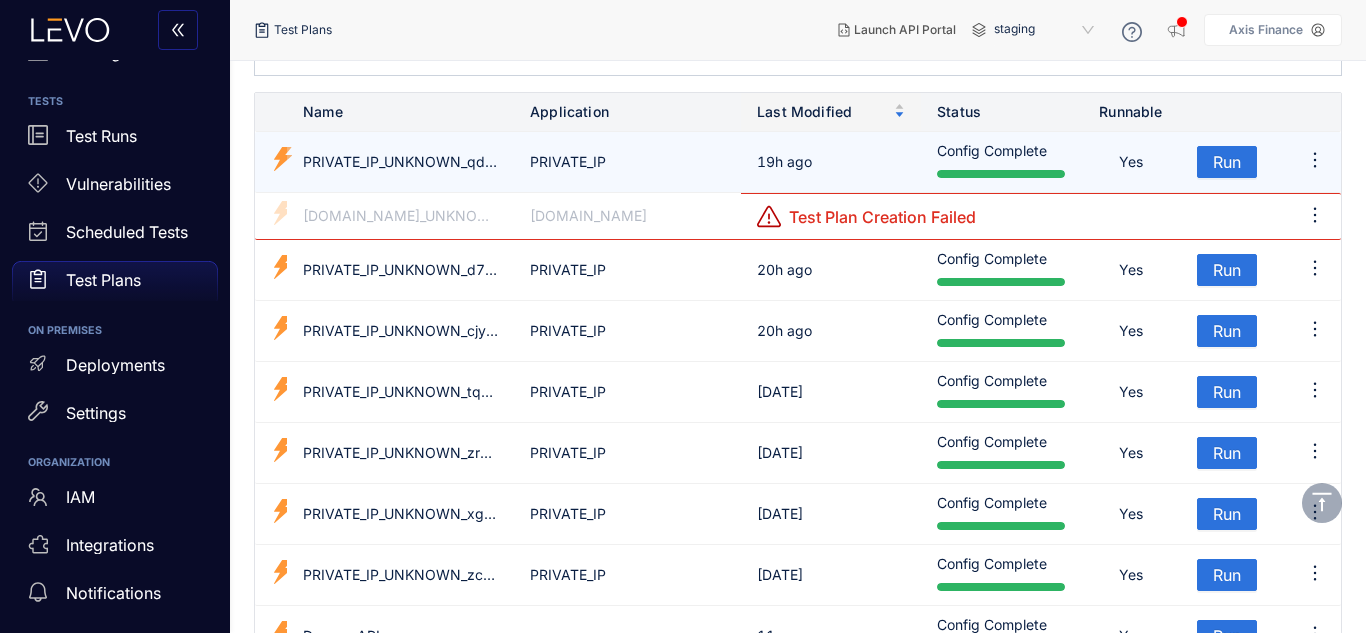 click at bounding box center (1001, 174) 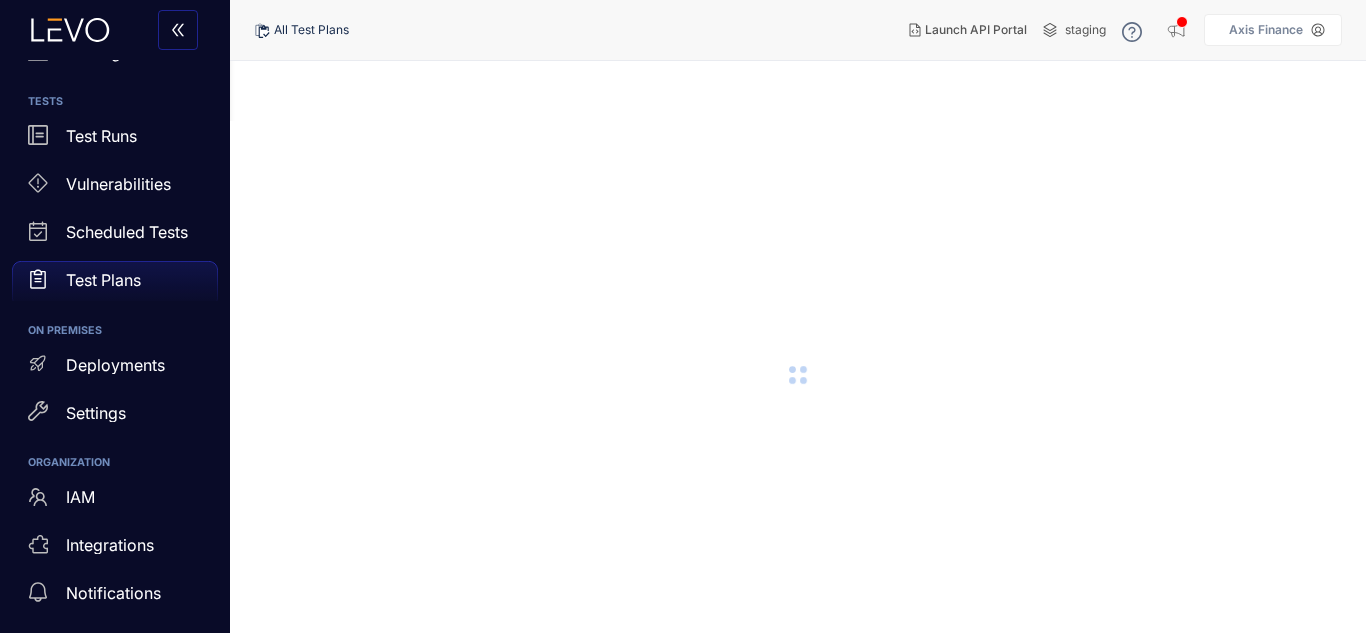 scroll, scrollTop: 0, scrollLeft: 0, axis: both 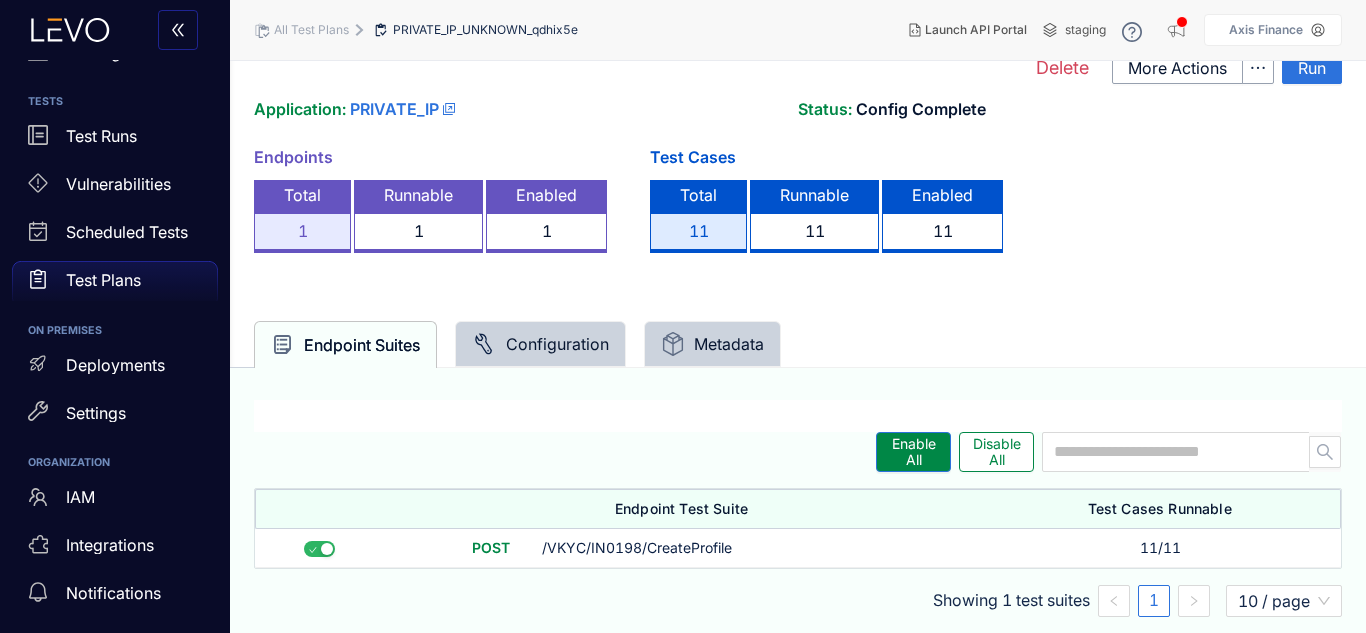 click on "Configuration" at bounding box center (540, 344) 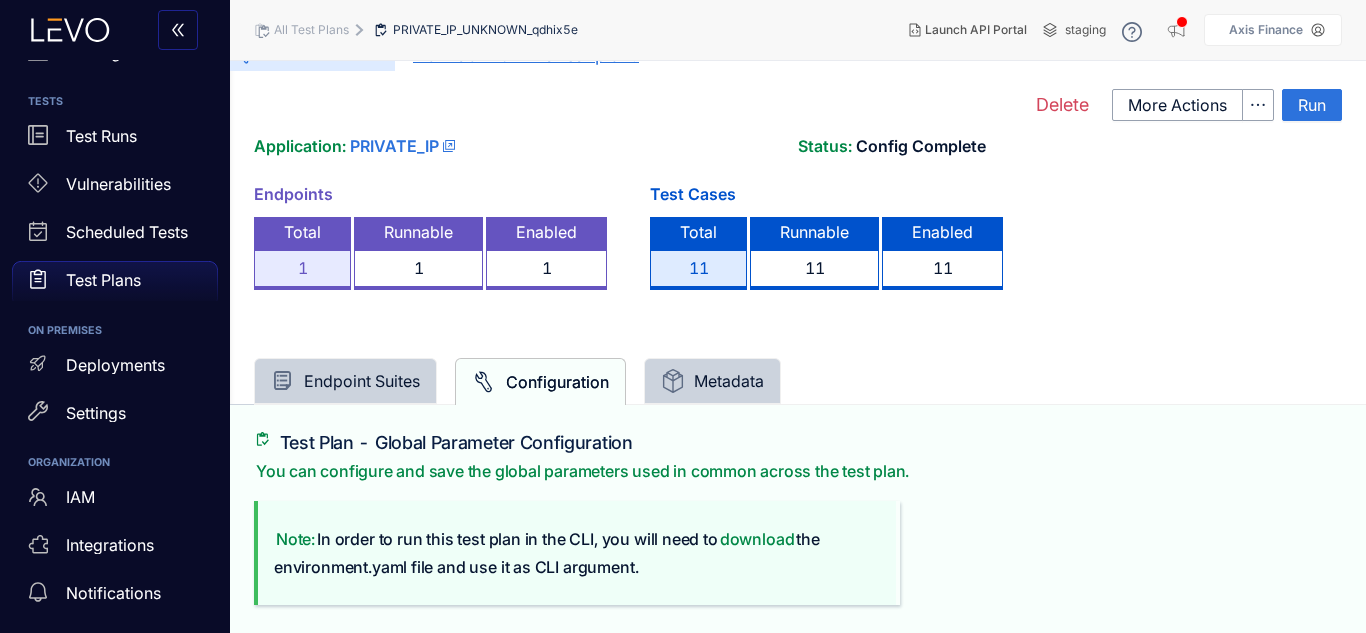 scroll, scrollTop: 0, scrollLeft: 0, axis: both 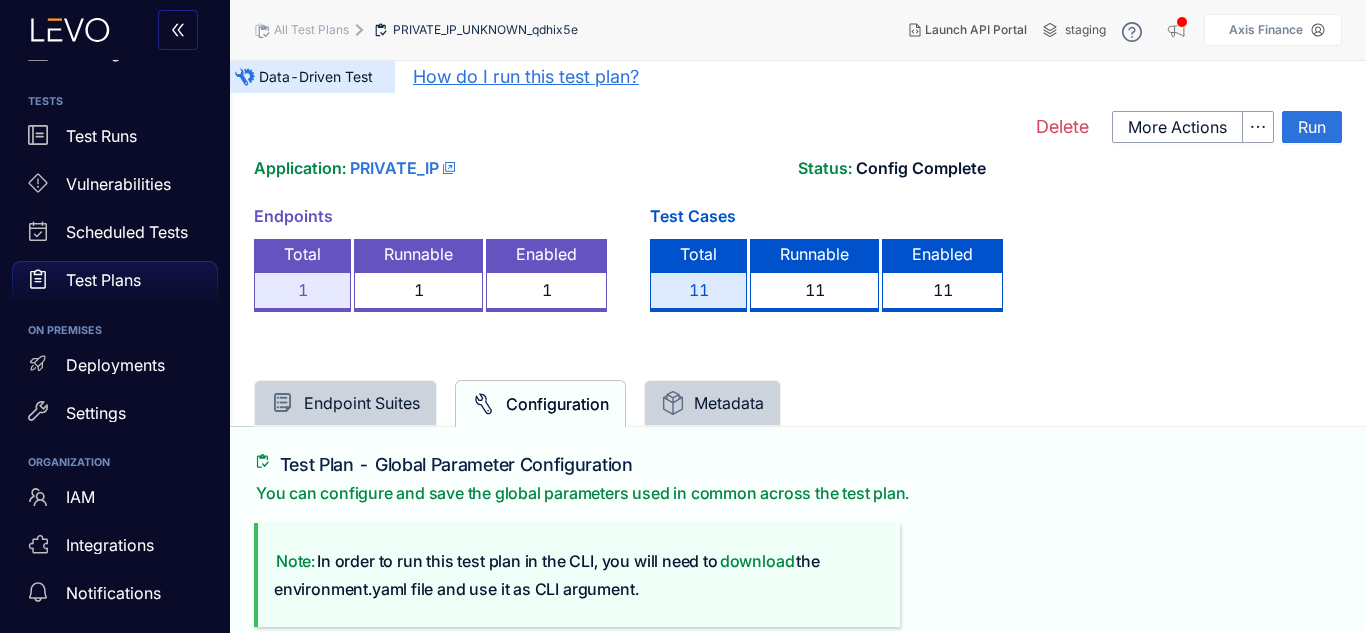 click on "11" at bounding box center [698, 292] 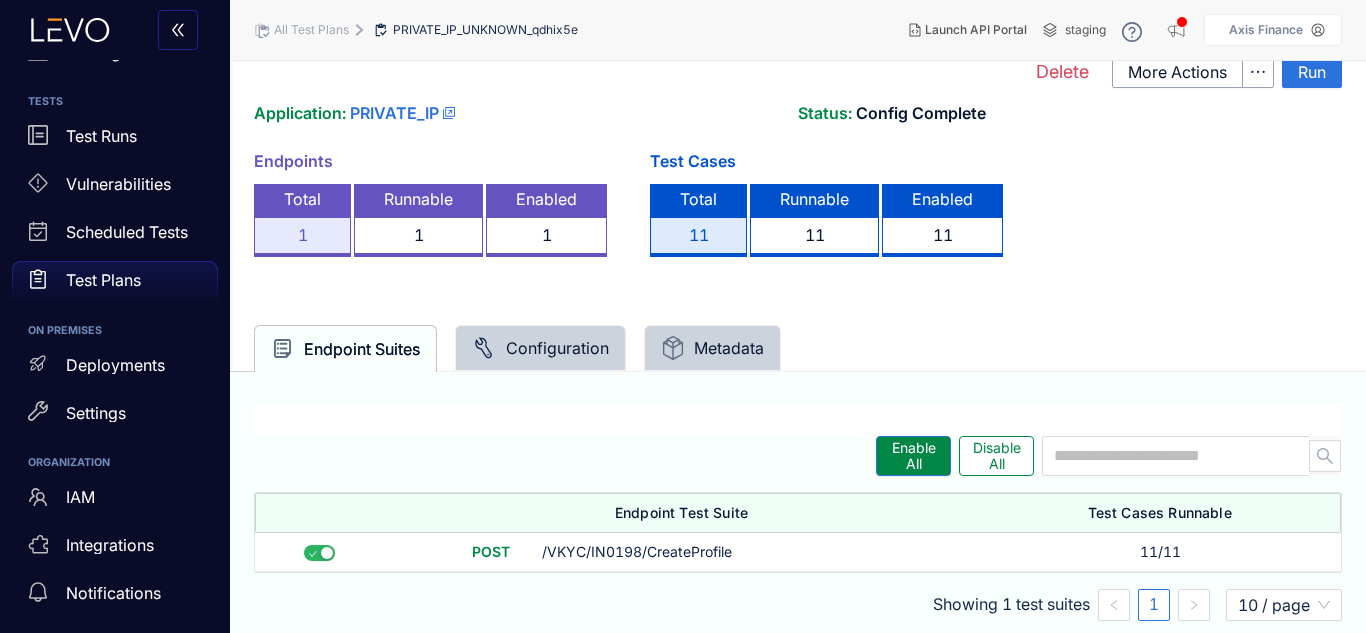 scroll, scrollTop: 0, scrollLeft: 0, axis: both 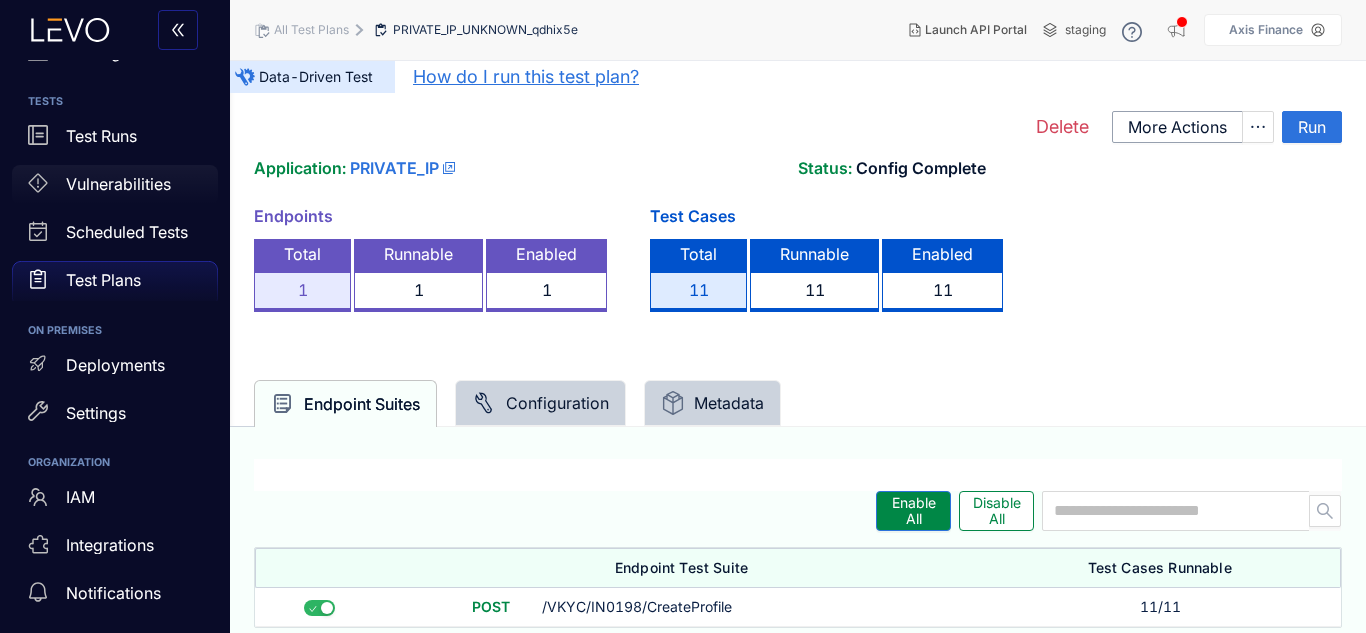 click on "Vulnerabilities" at bounding box center [118, 184] 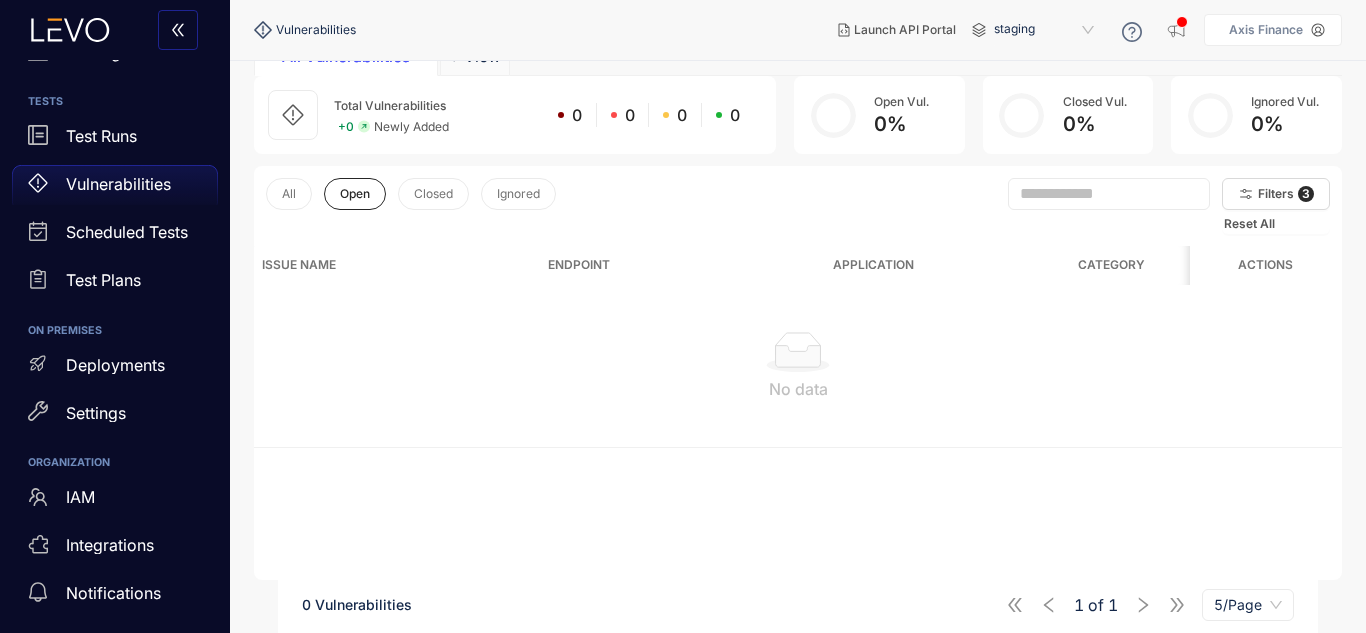 scroll, scrollTop: 114, scrollLeft: 0, axis: vertical 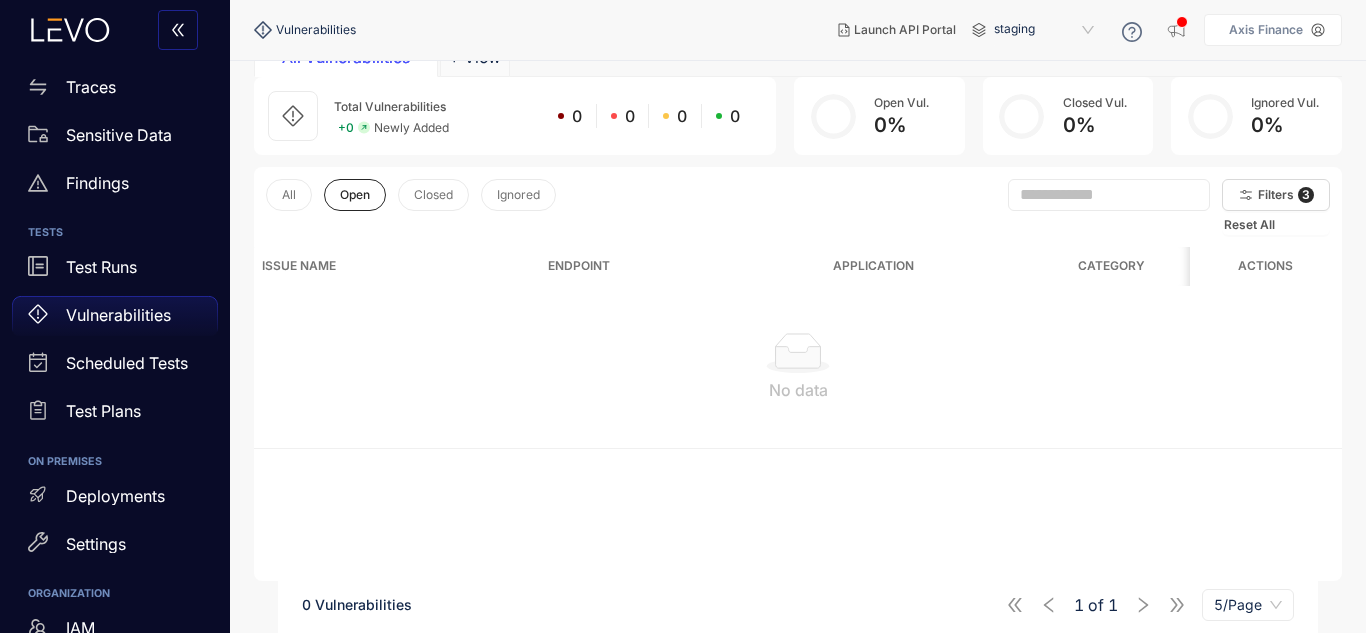 click on "Findings" at bounding box center [115, 183] 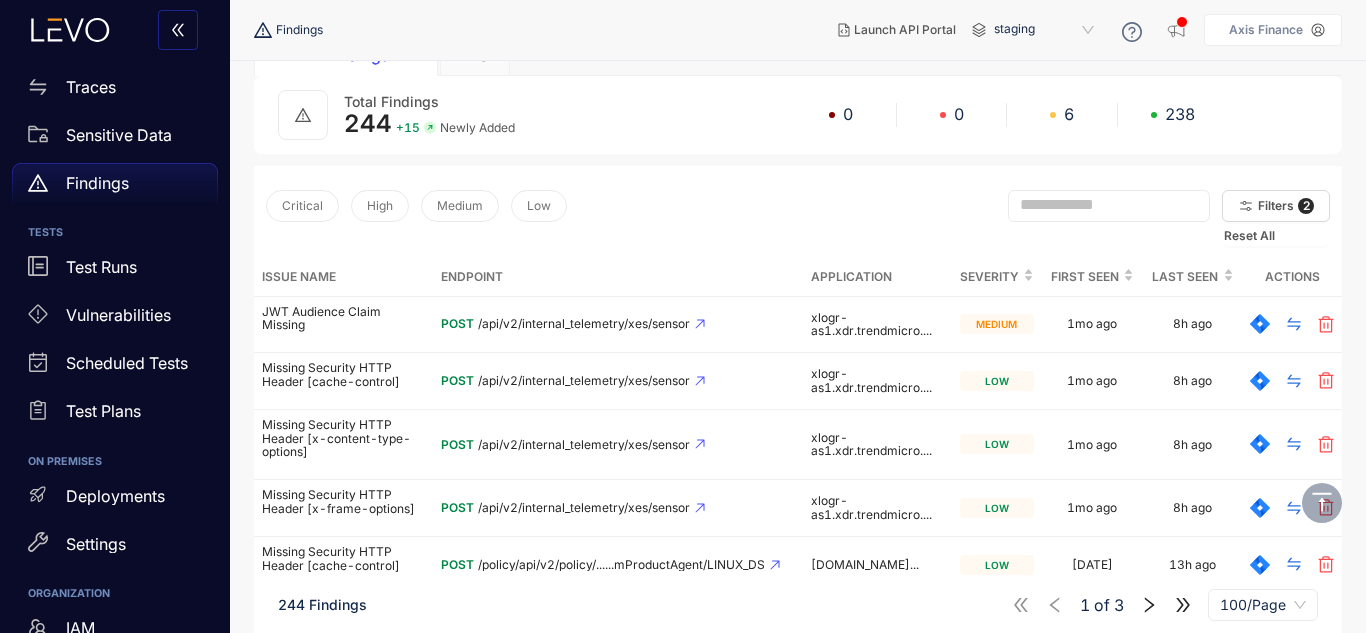 scroll, scrollTop: 0, scrollLeft: 0, axis: both 